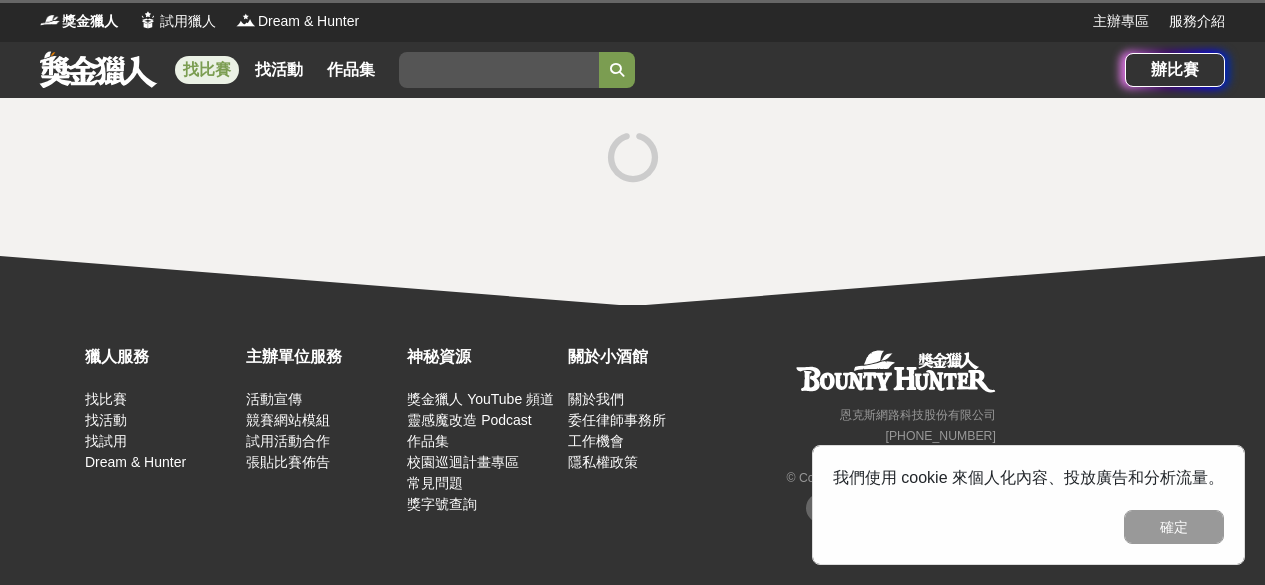 scroll, scrollTop: 0, scrollLeft: 0, axis: both 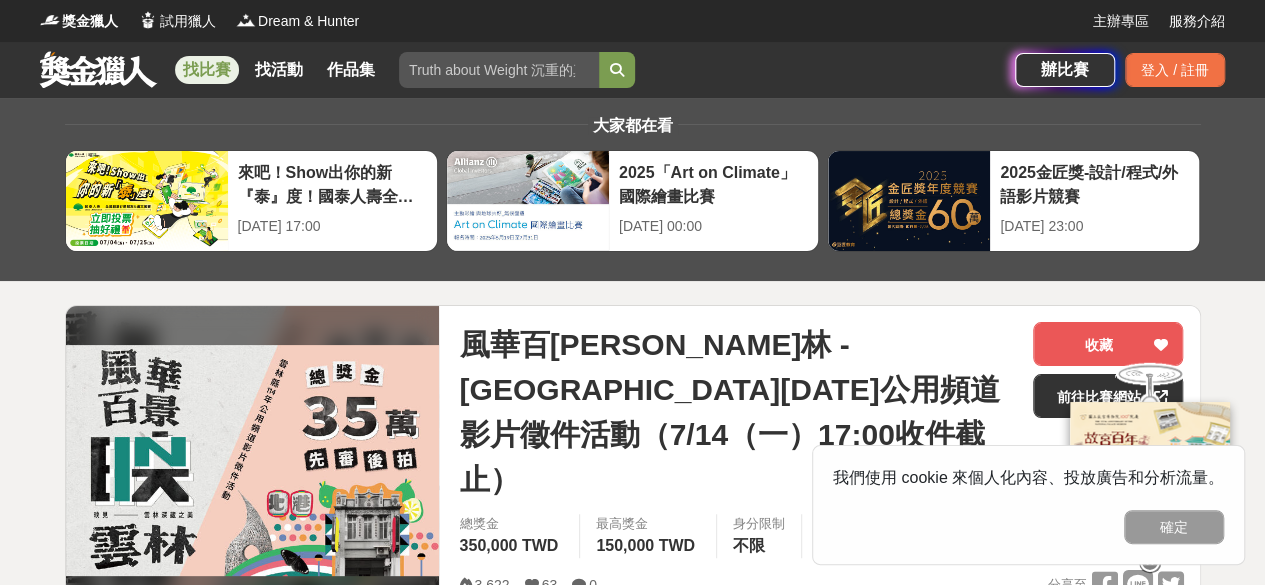 click on "找比賽" at bounding box center [207, 70] 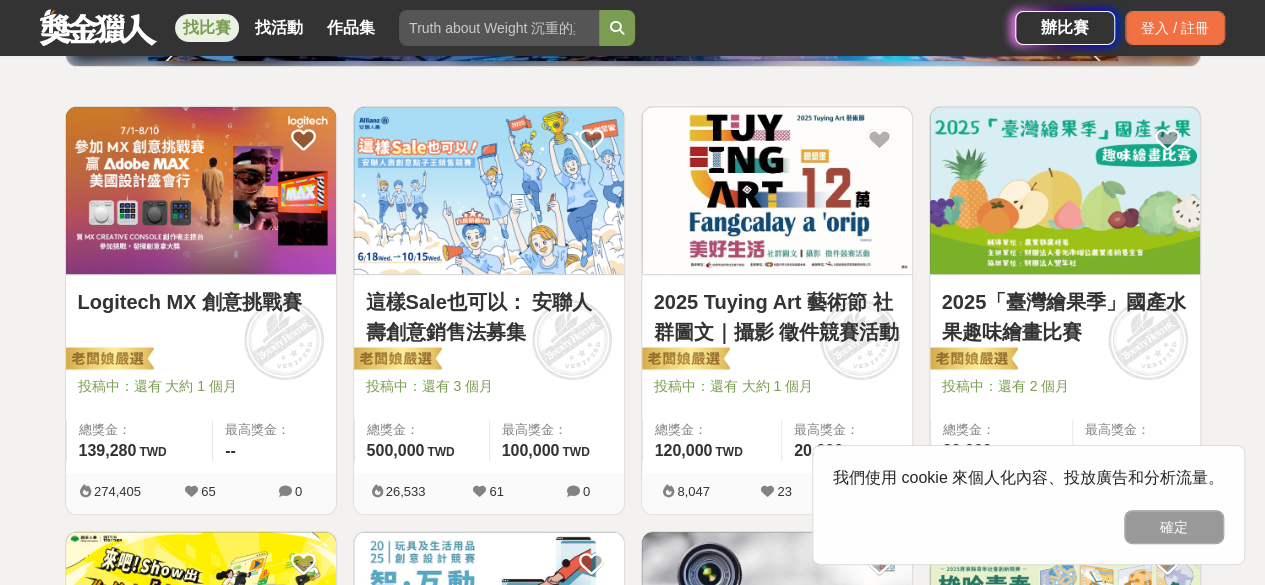 scroll, scrollTop: 300, scrollLeft: 0, axis: vertical 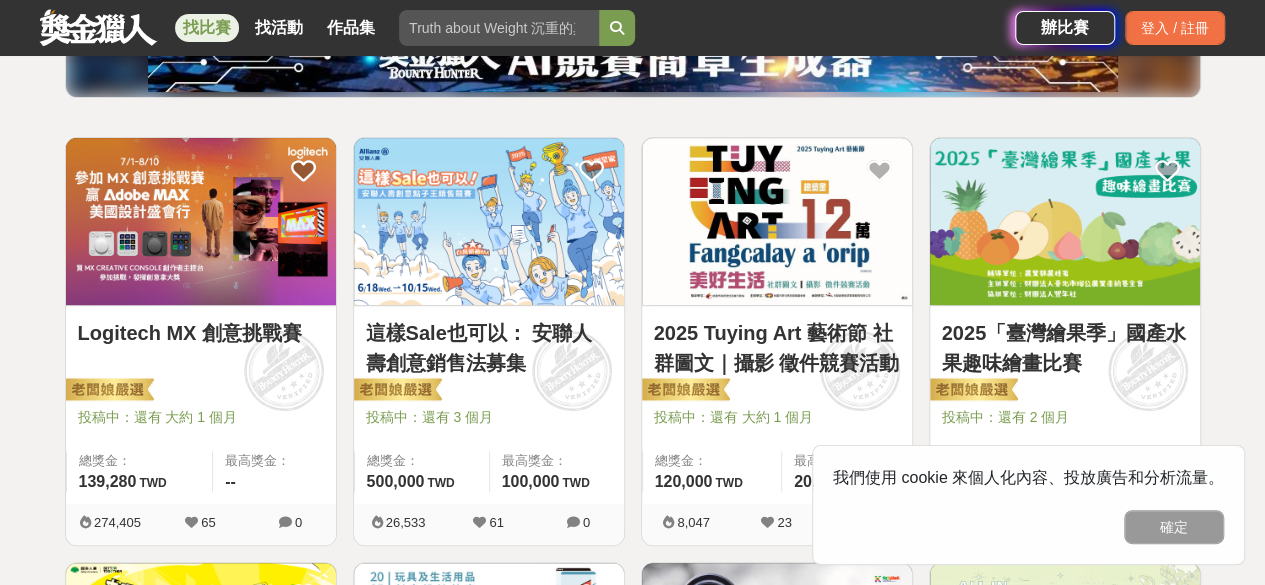 click at bounding box center [777, 221] 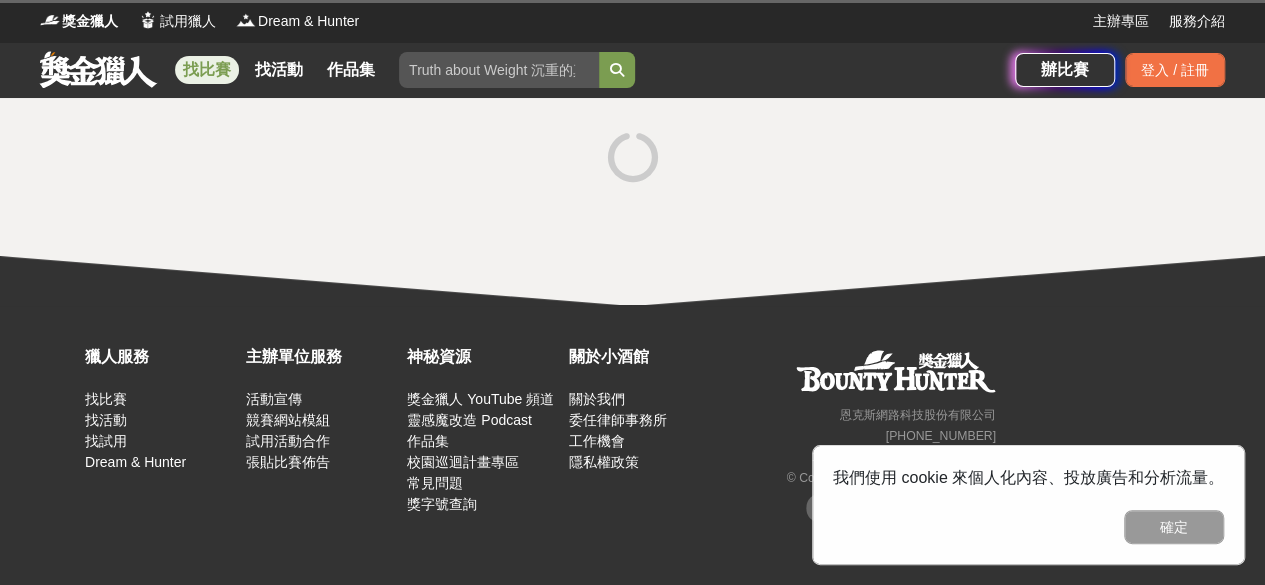 scroll, scrollTop: 0, scrollLeft: 0, axis: both 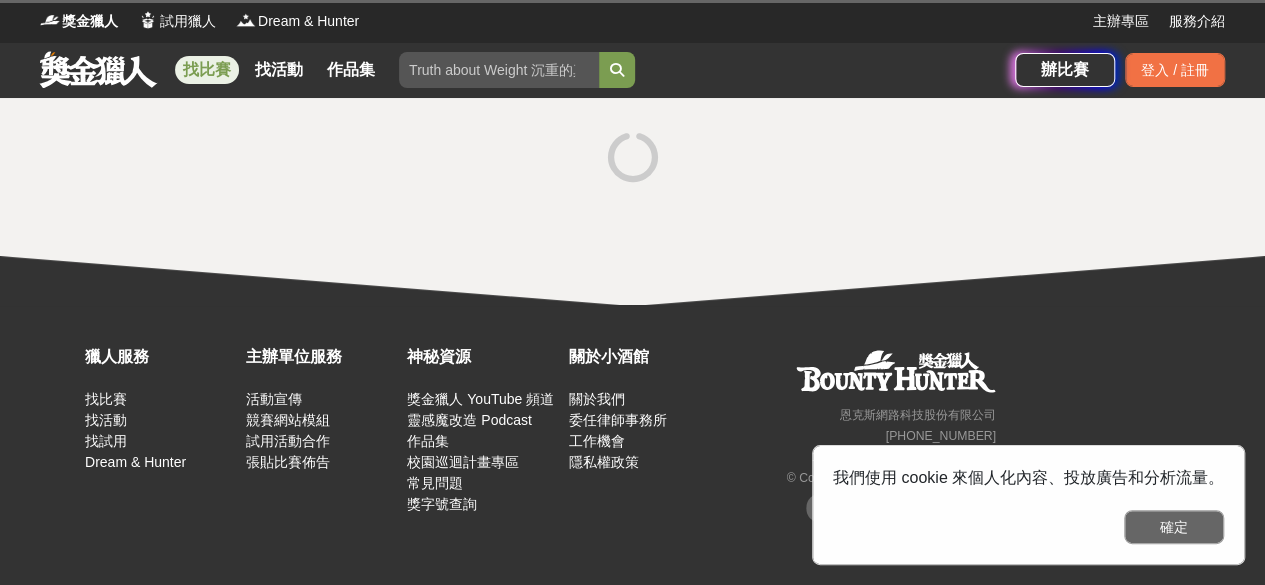 click on "確定" at bounding box center (1174, 527) 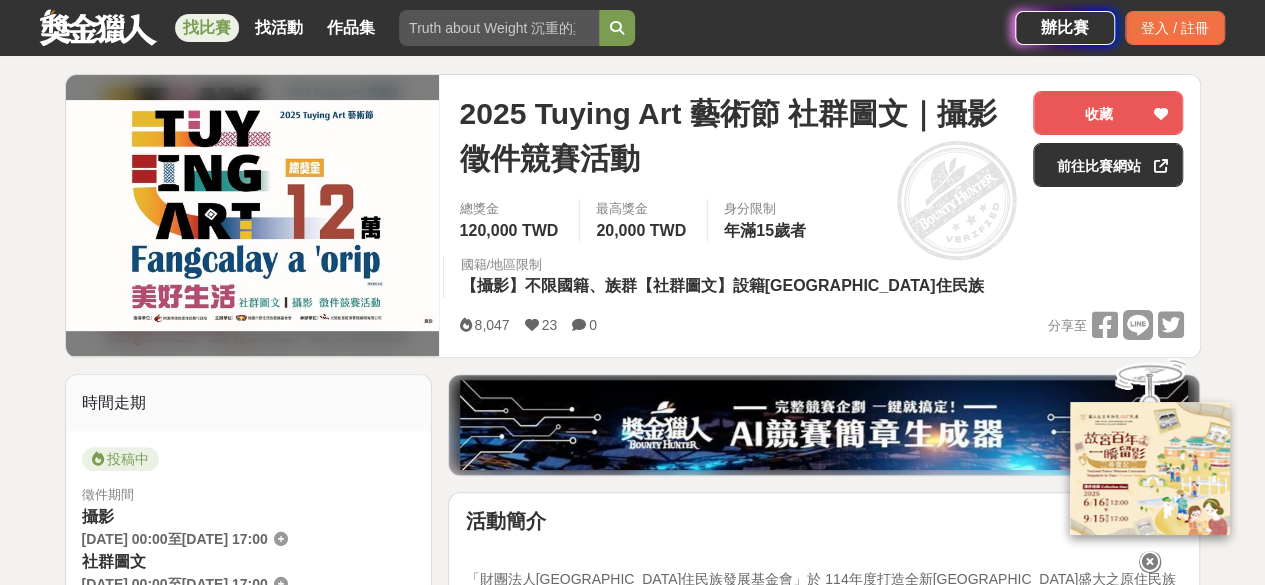 scroll, scrollTop: 200, scrollLeft: 0, axis: vertical 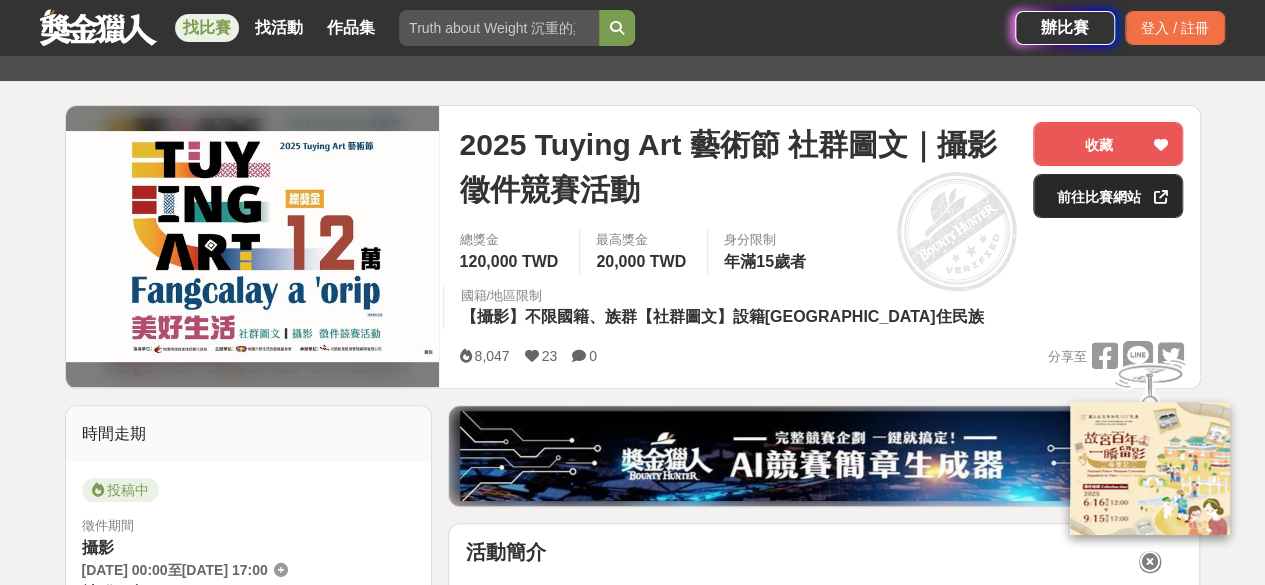 click on "前往比賽網站" at bounding box center (1108, 196) 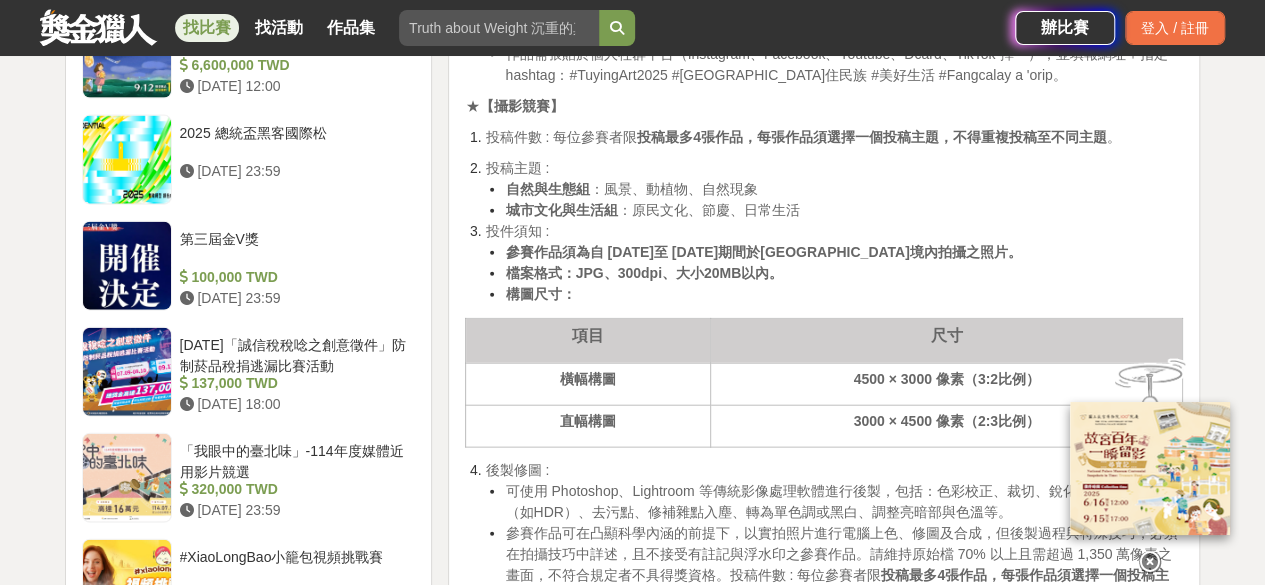 scroll, scrollTop: 2100, scrollLeft: 0, axis: vertical 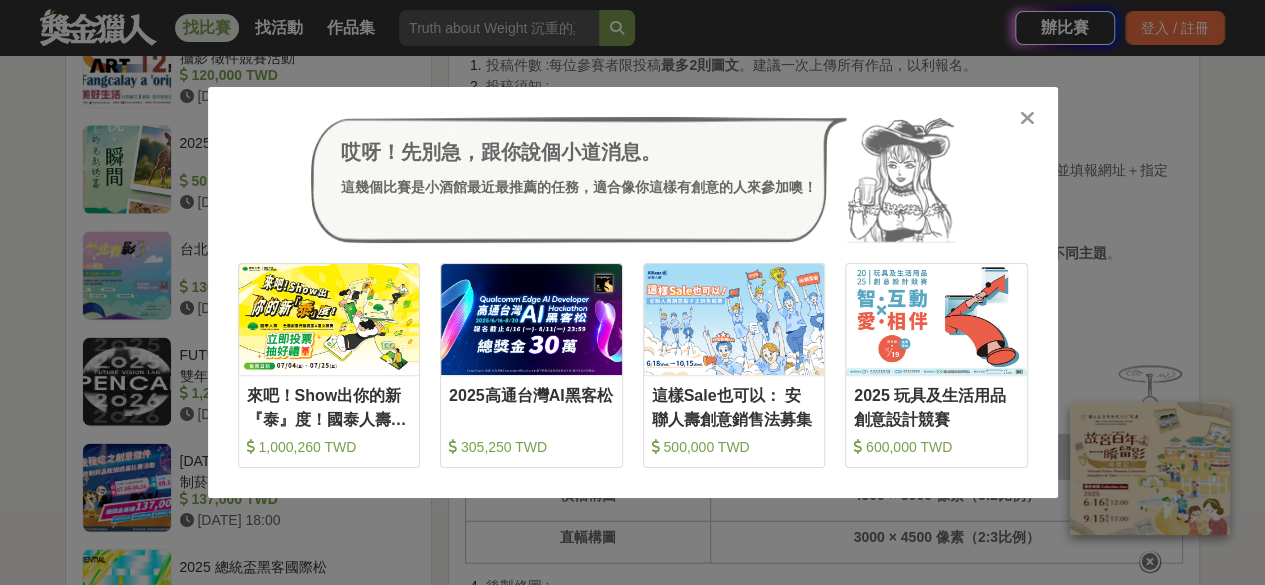 click at bounding box center (1027, 118) 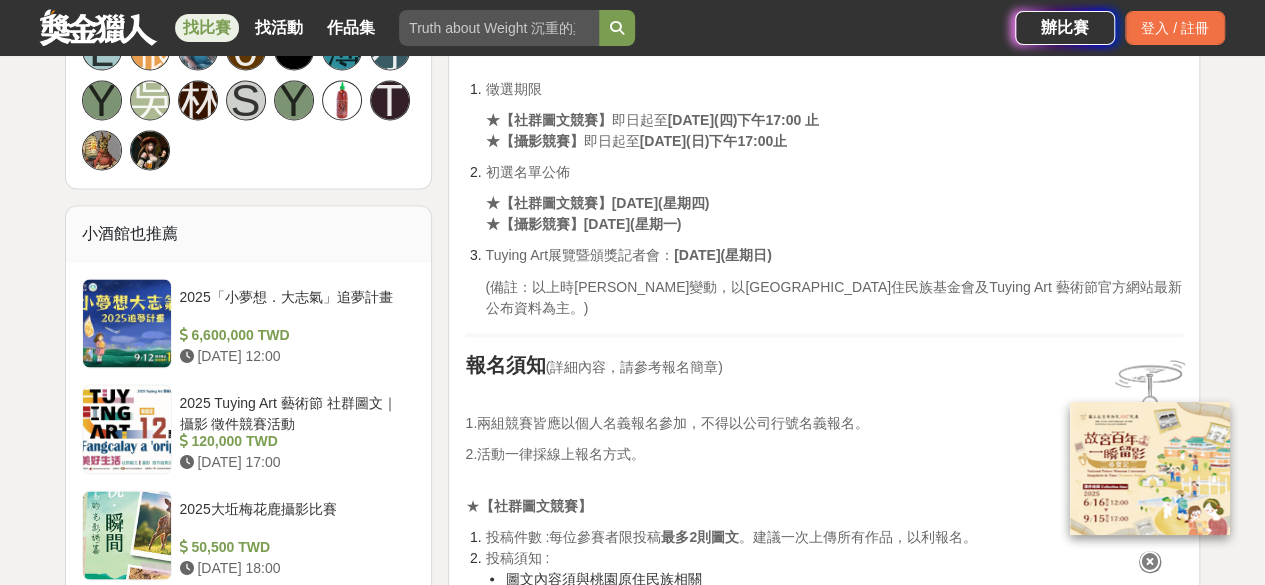 scroll, scrollTop: 1400, scrollLeft: 0, axis: vertical 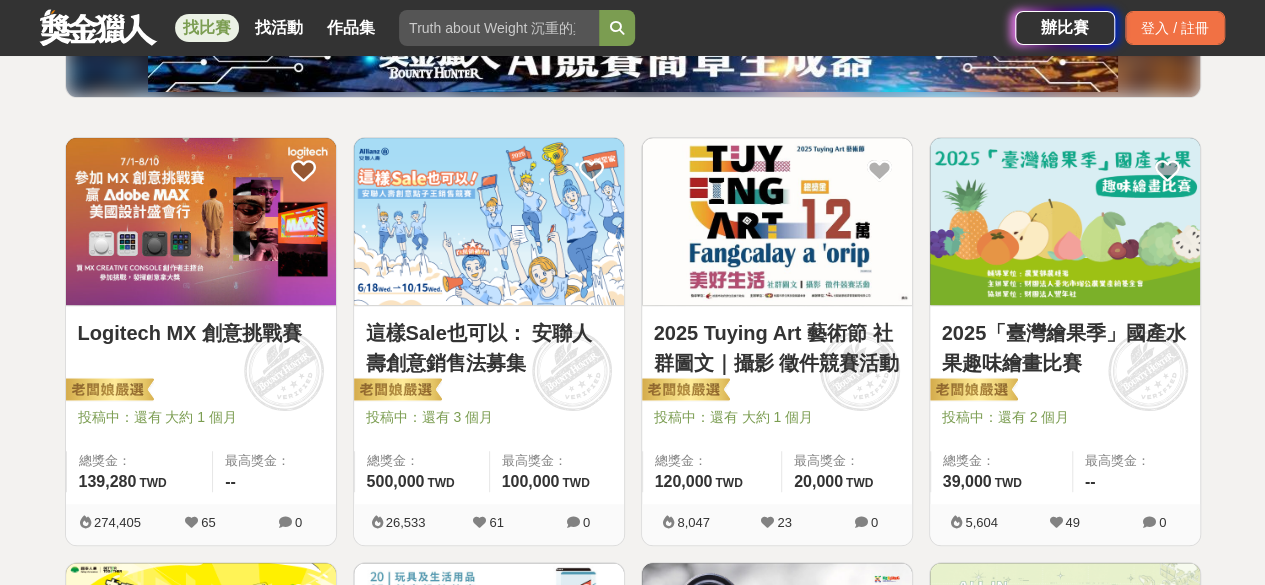 click on "2025 Tuying Art 藝術節 社群圖文｜攝影 徵件競賽活動" at bounding box center (777, 348) 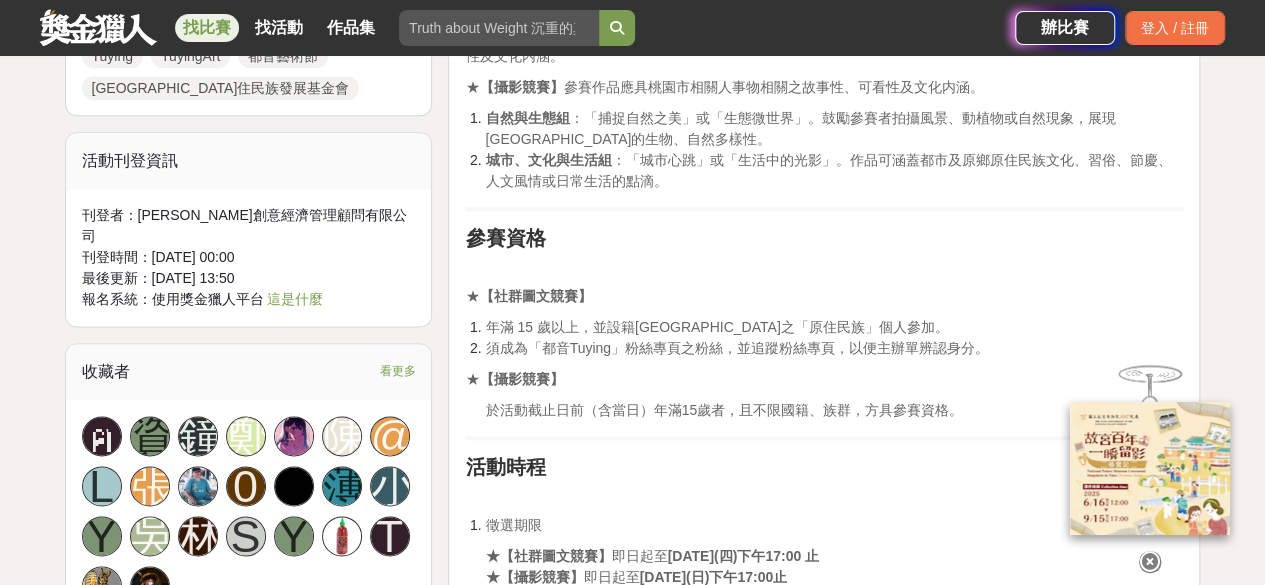 scroll, scrollTop: 800, scrollLeft: 0, axis: vertical 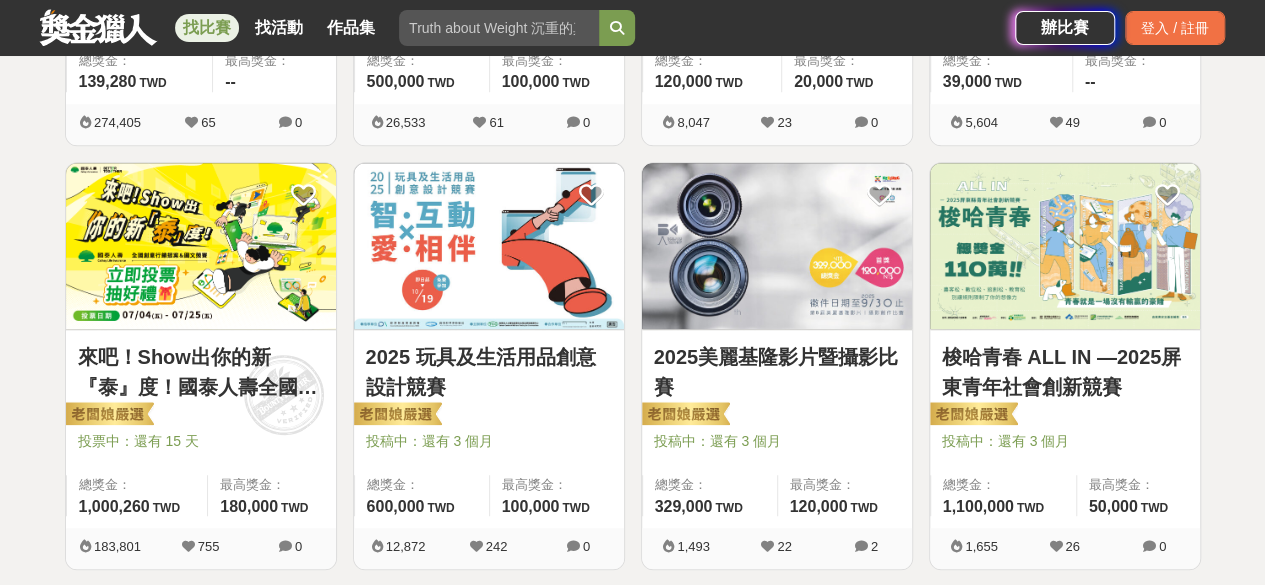 click on "梭哈青春 ALL IN —2025屏東青年社會創新競賽" at bounding box center [1065, 372] 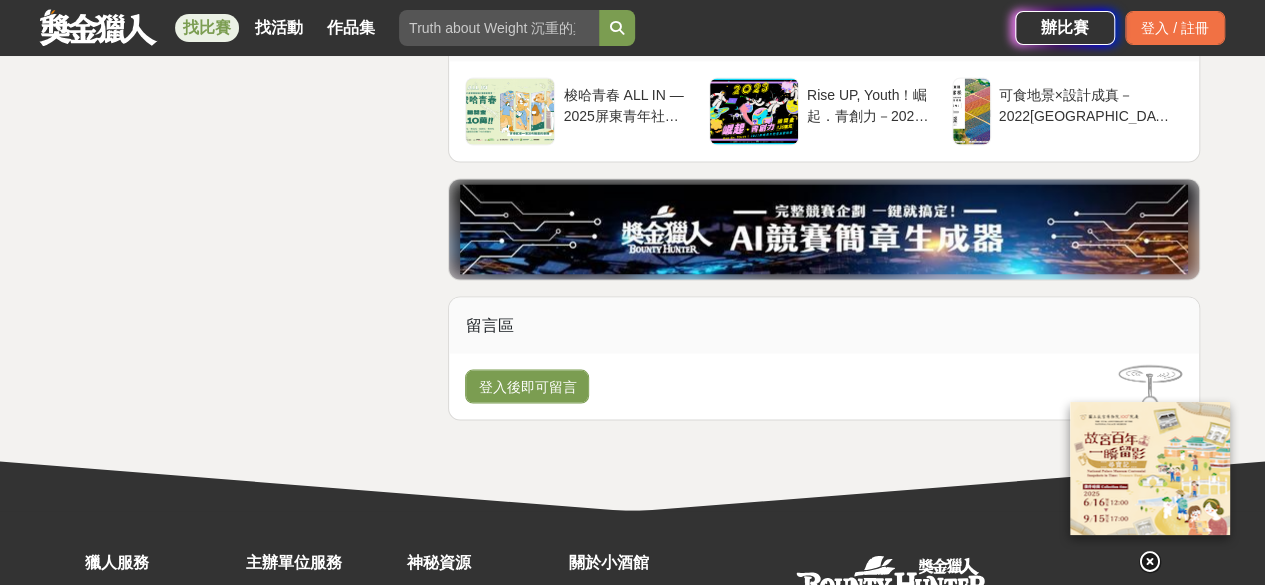 scroll, scrollTop: 5200, scrollLeft: 0, axis: vertical 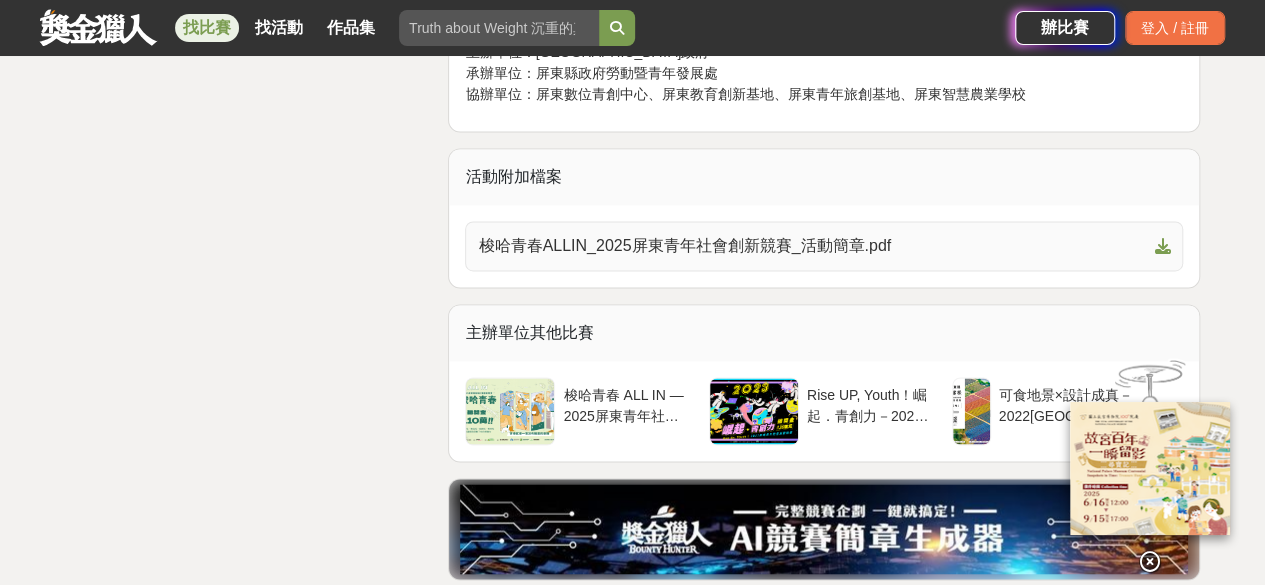click on "梭哈青春ALLIN_2025屏東青年社會創新競賽_活動簡章.pdf" at bounding box center (812, 246) 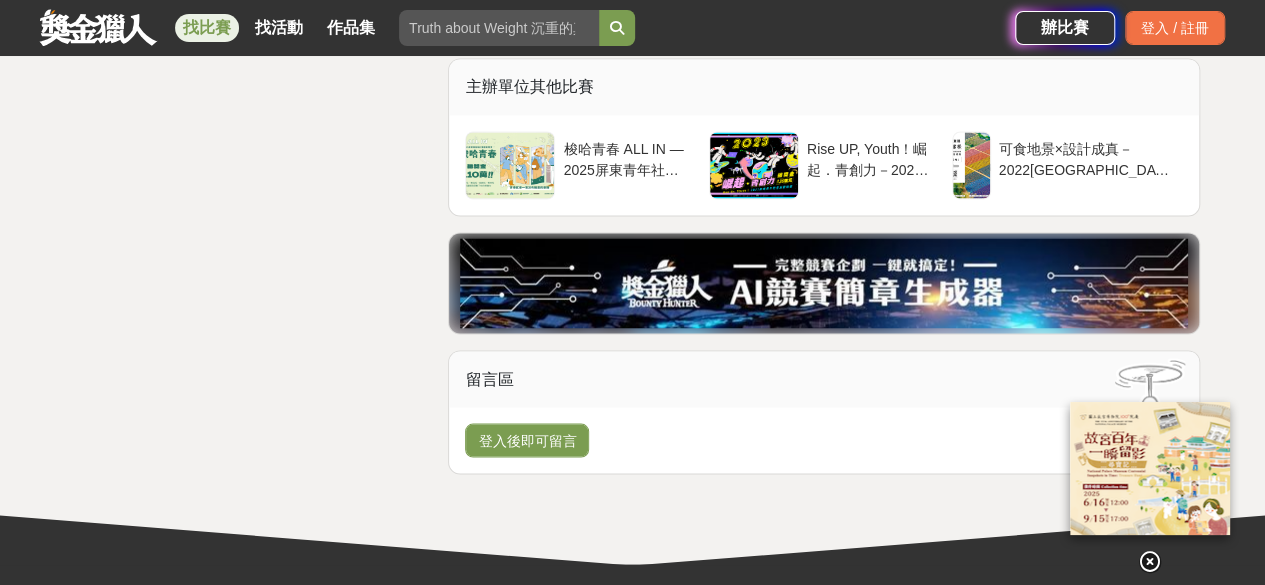 scroll, scrollTop: 5400, scrollLeft: 0, axis: vertical 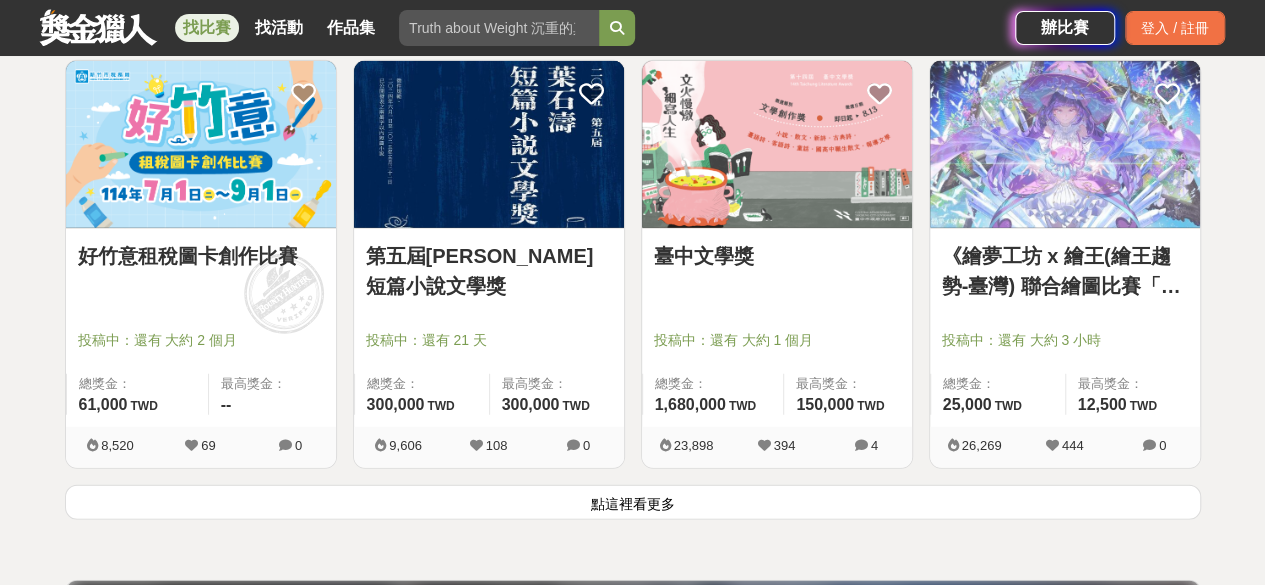 click on "點這裡看更多" at bounding box center [633, 502] 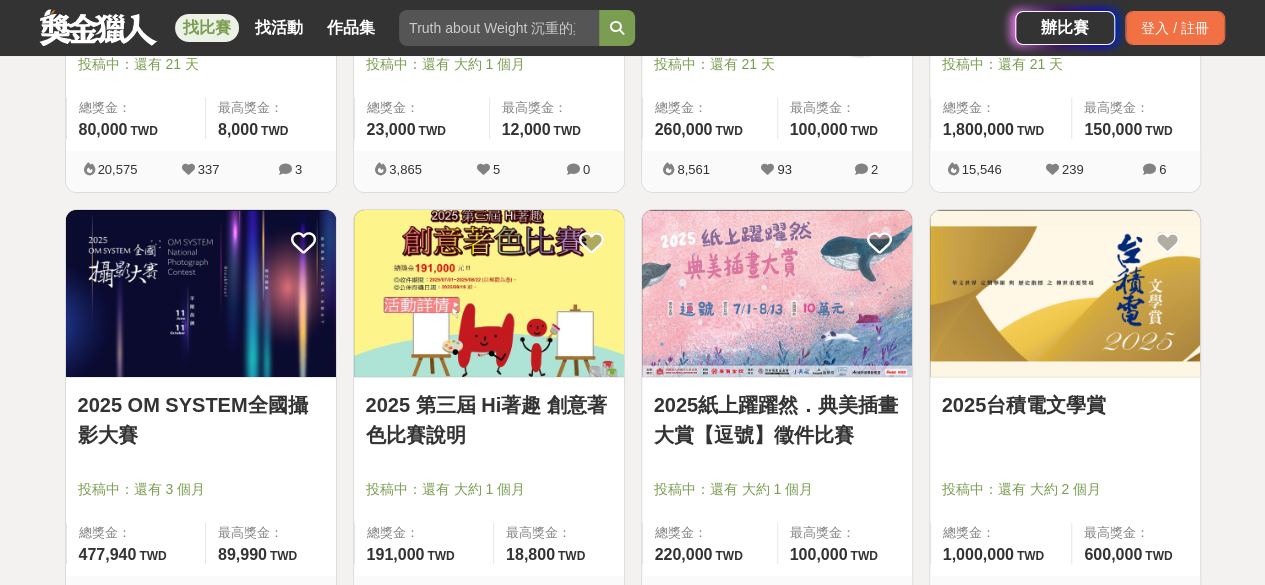 scroll, scrollTop: 3000, scrollLeft: 0, axis: vertical 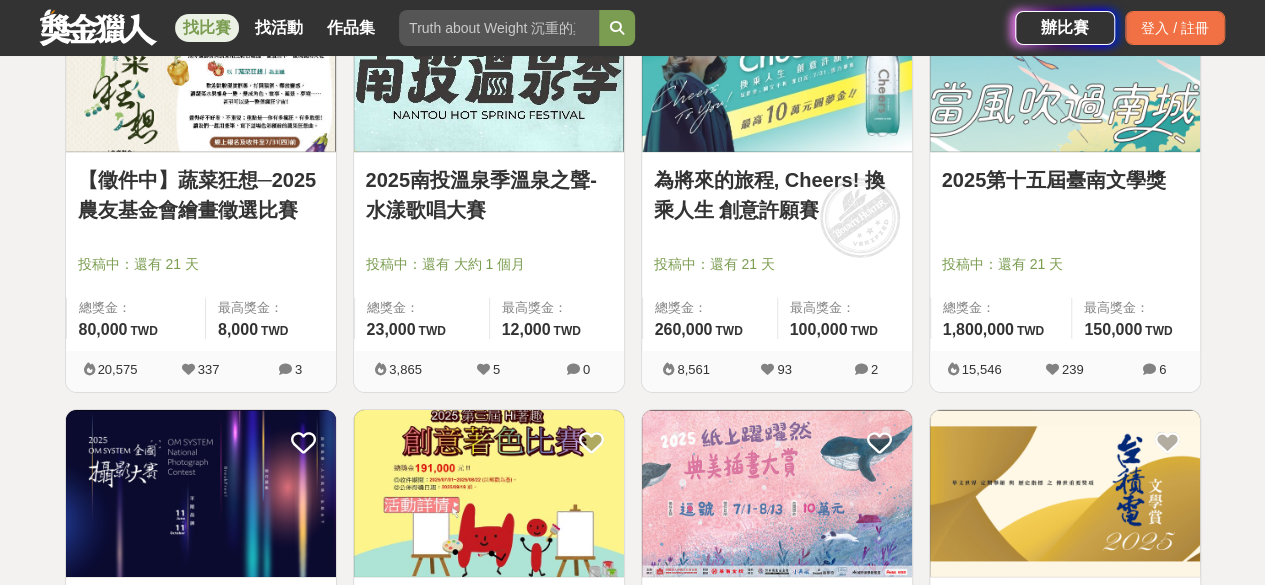 click on "投稿中：還有 21 天" at bounding box center (1065, 264) 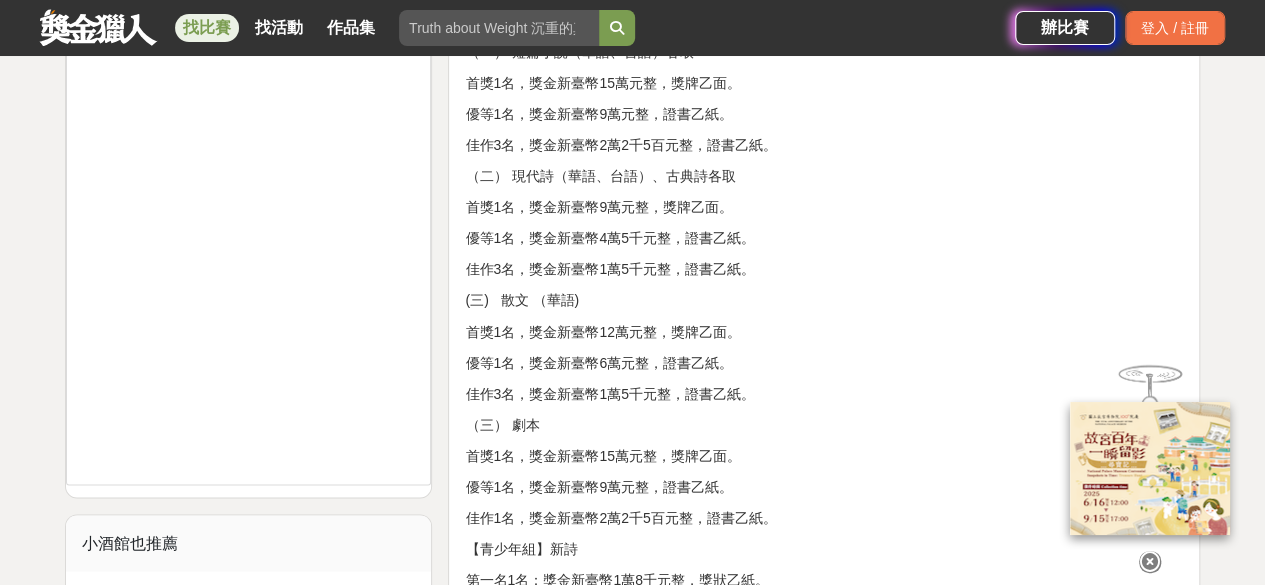 scroll, scrollTop: 1600, scrollLeft: 0, axis: vertical 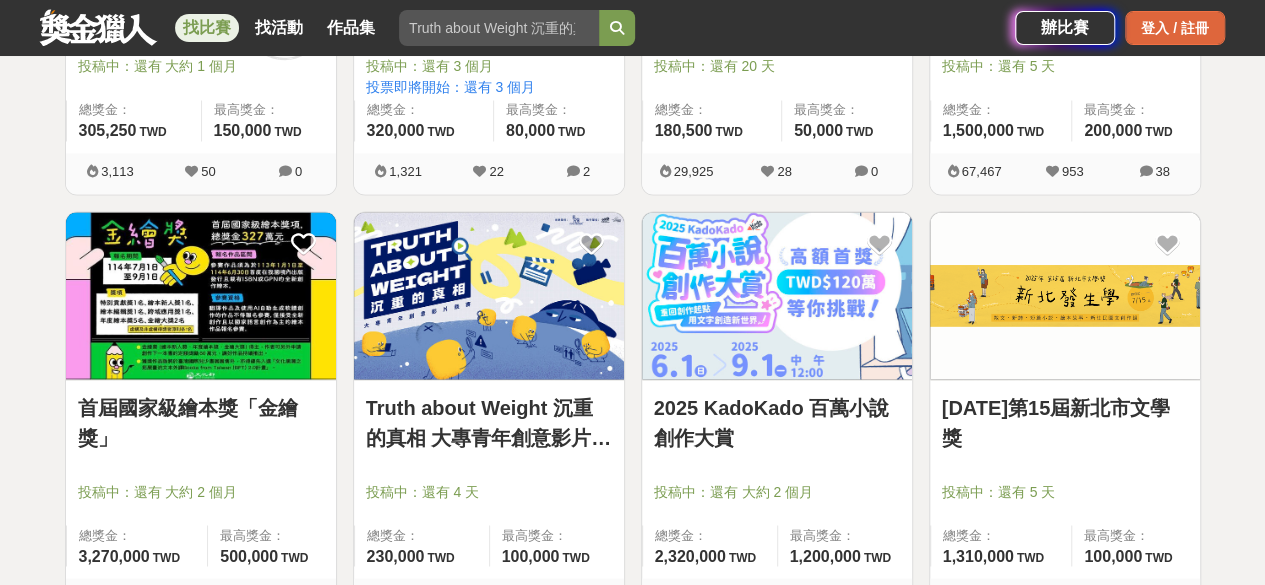 click on "登入 / 註冊" at bounding box center (1175, 28) 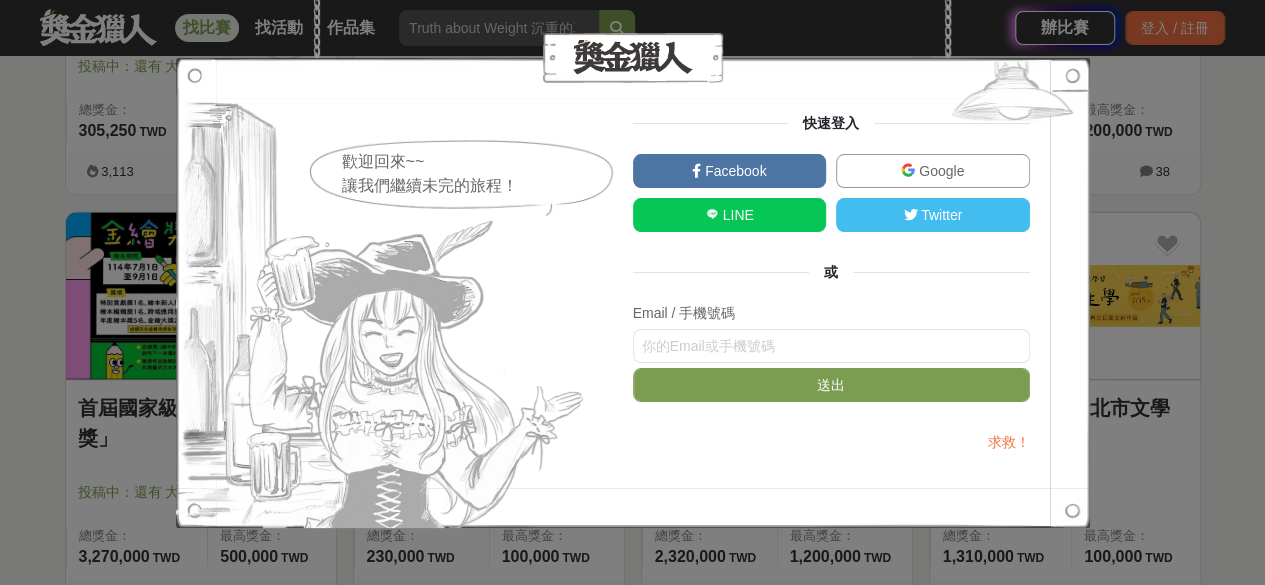 click on "Google" at bounding box center (939, 171) 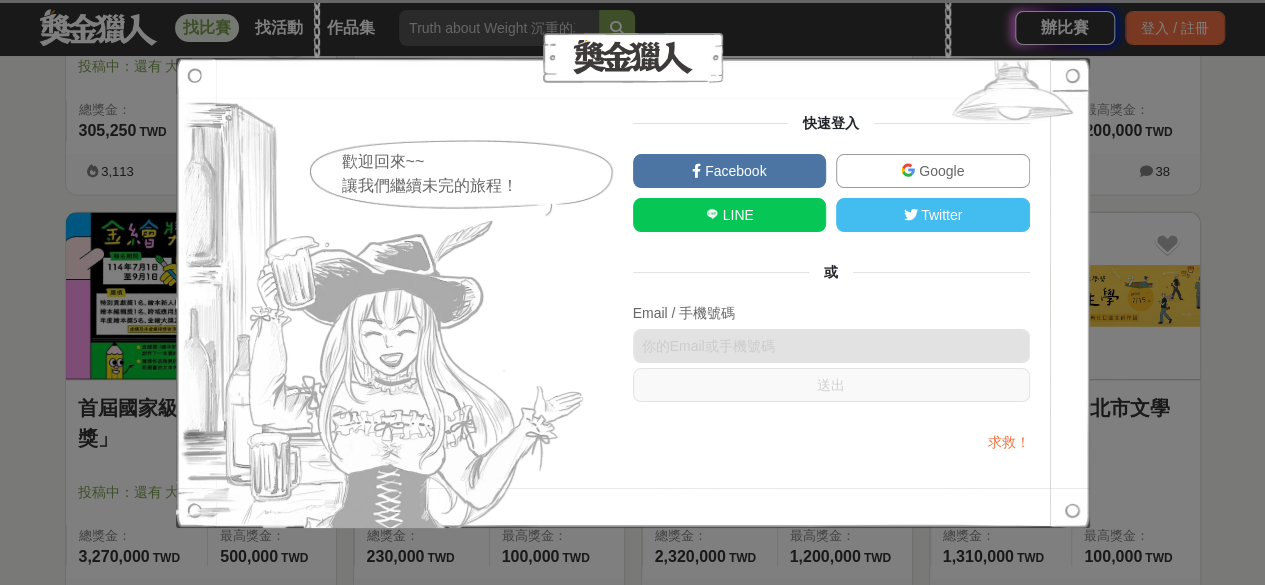 click on "Google" at bounding box center [939, 171] 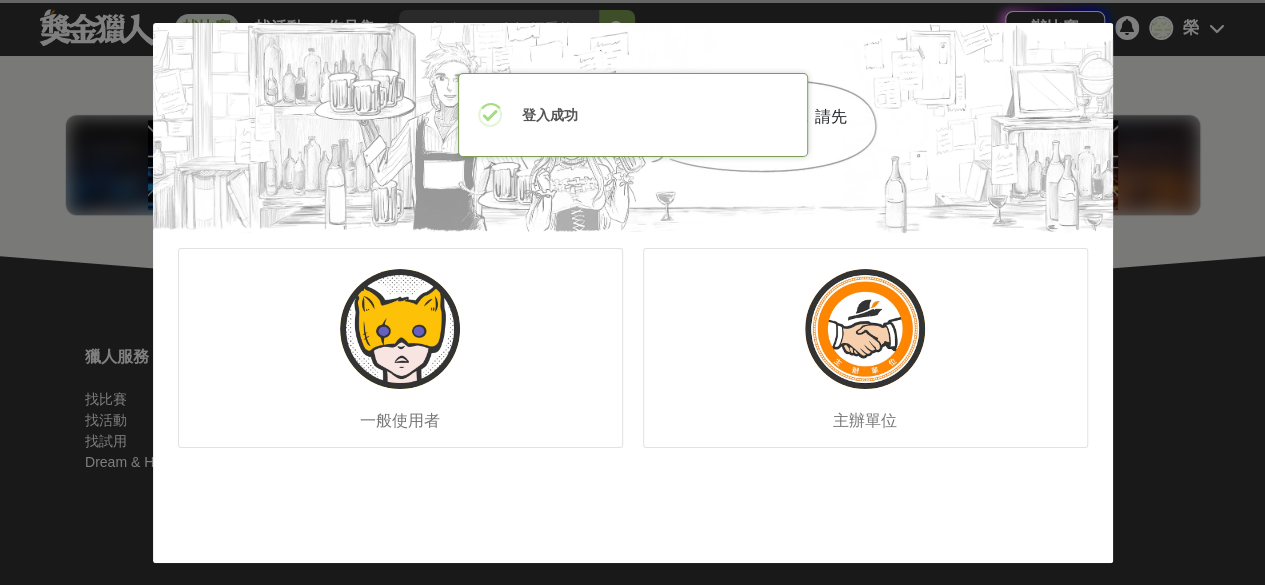 scroll, scrollTop: 458, scrollLeft: 0, axis: vertical 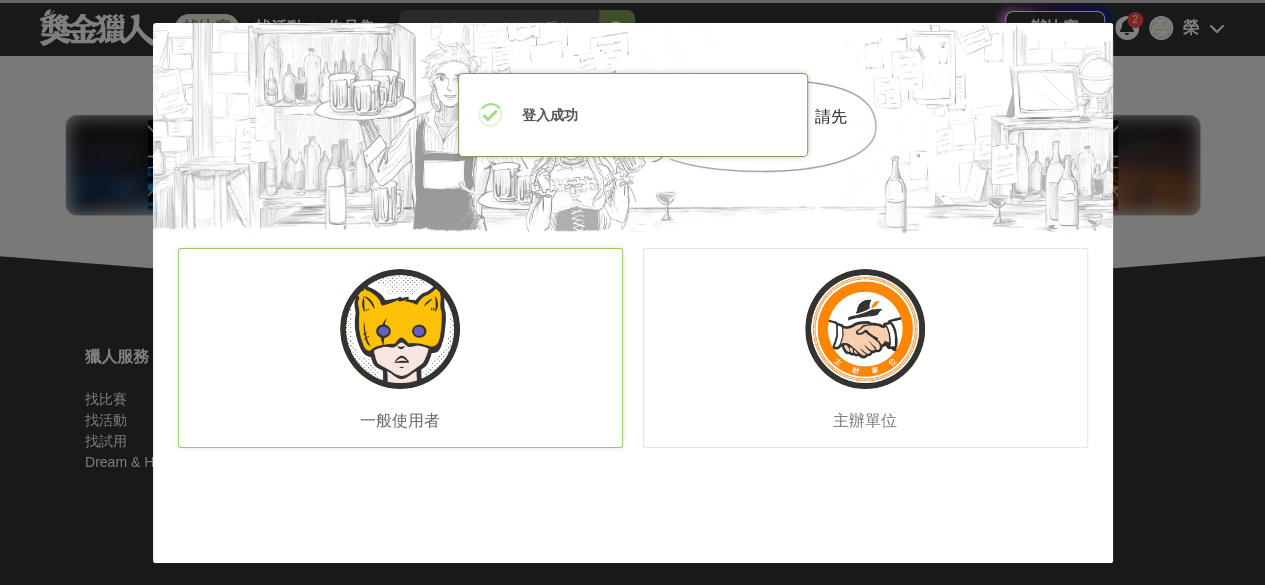click on "一般使用者" at bounding box center (400, 348) 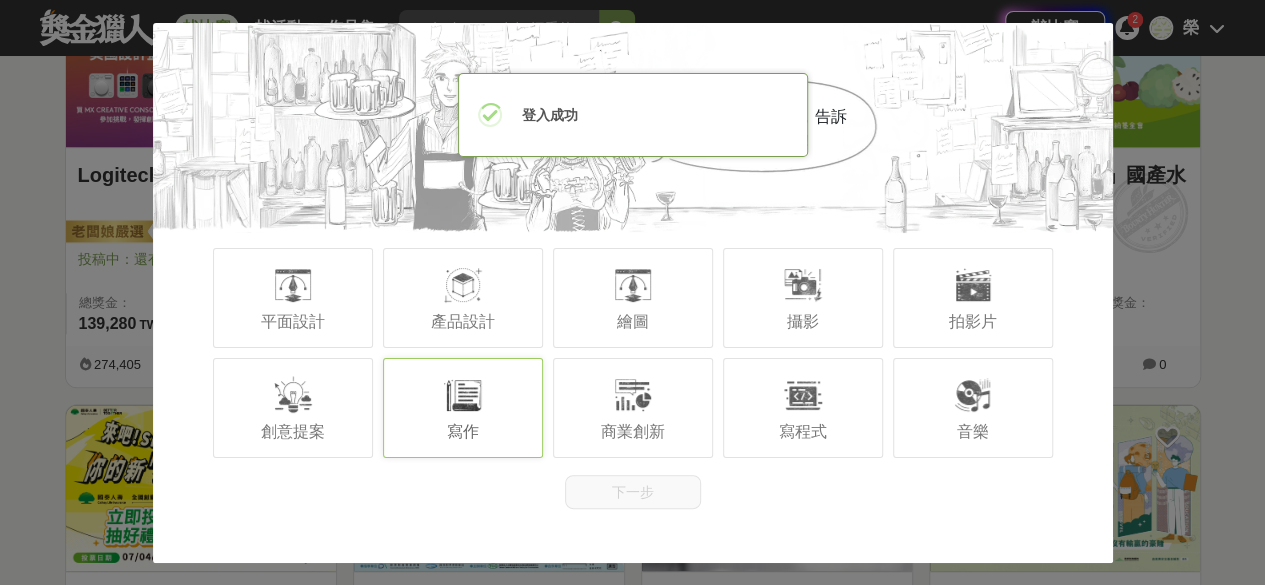 click at bounding box center (463, 395) 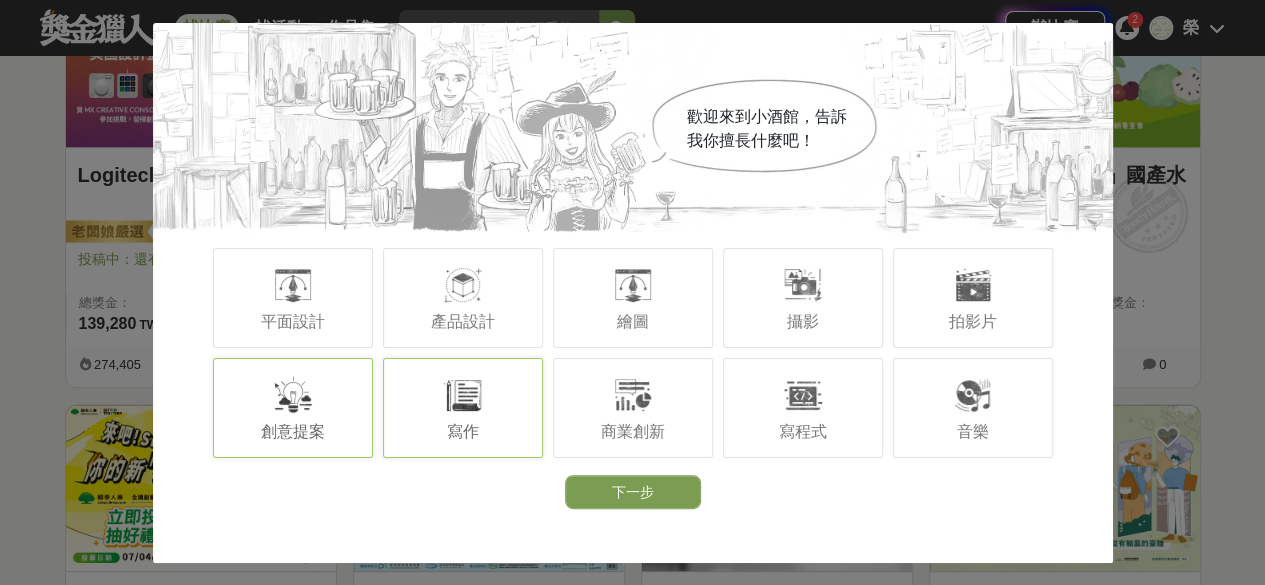 click at bounding box center [293, 395] 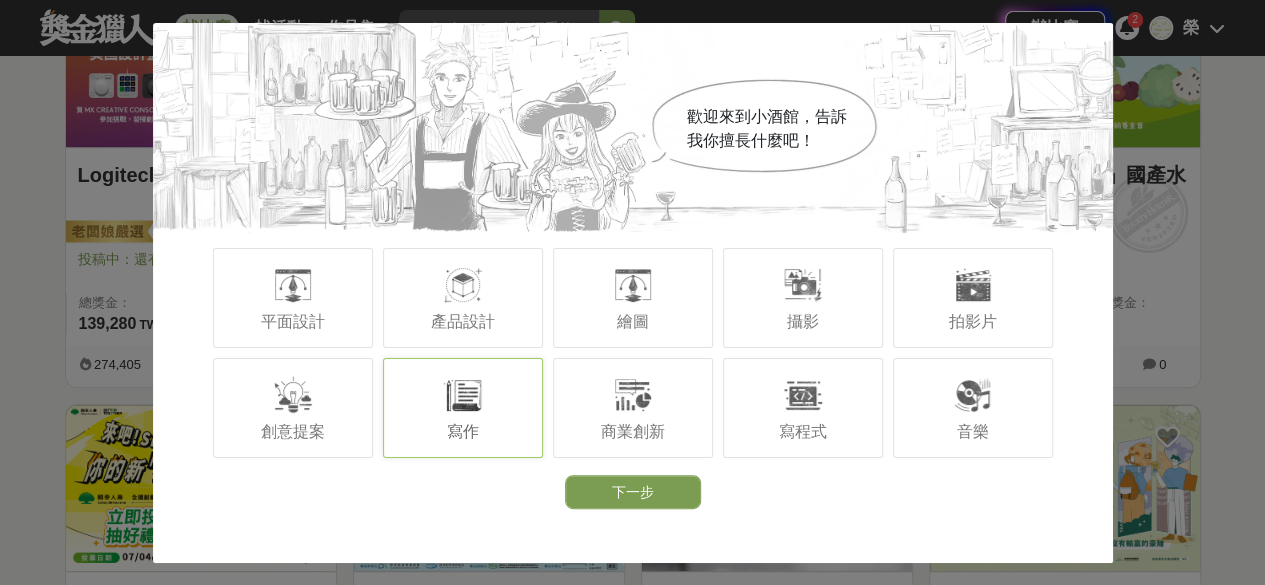 click on "寫作" at bounding box center [463, 408] 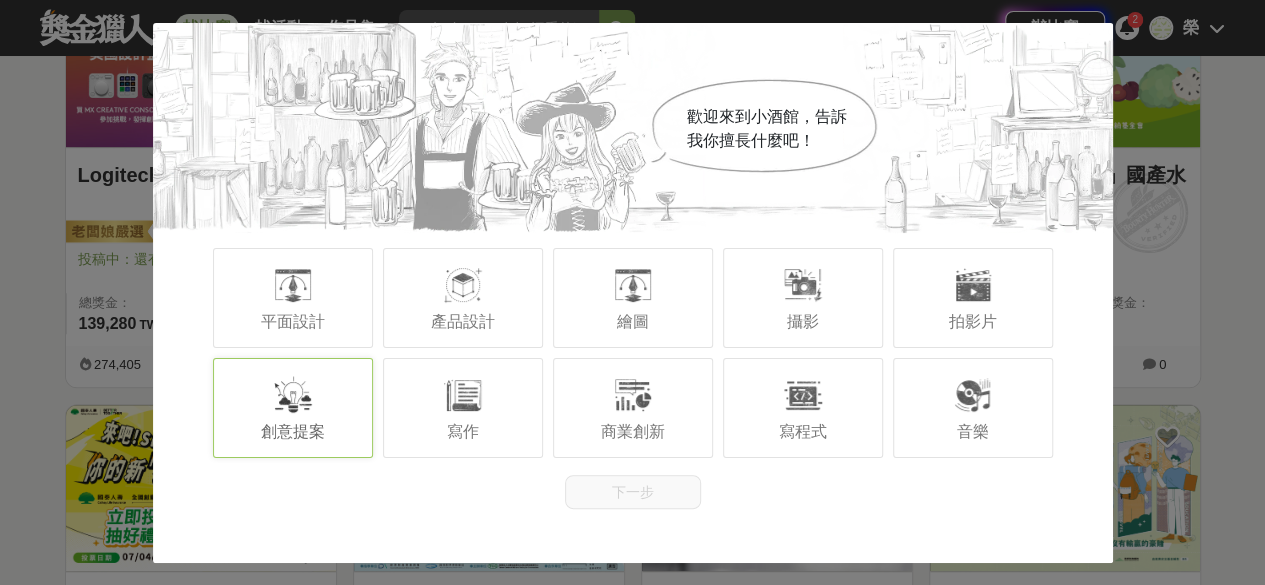click on "創意提案" at bounding box center (293, 408) 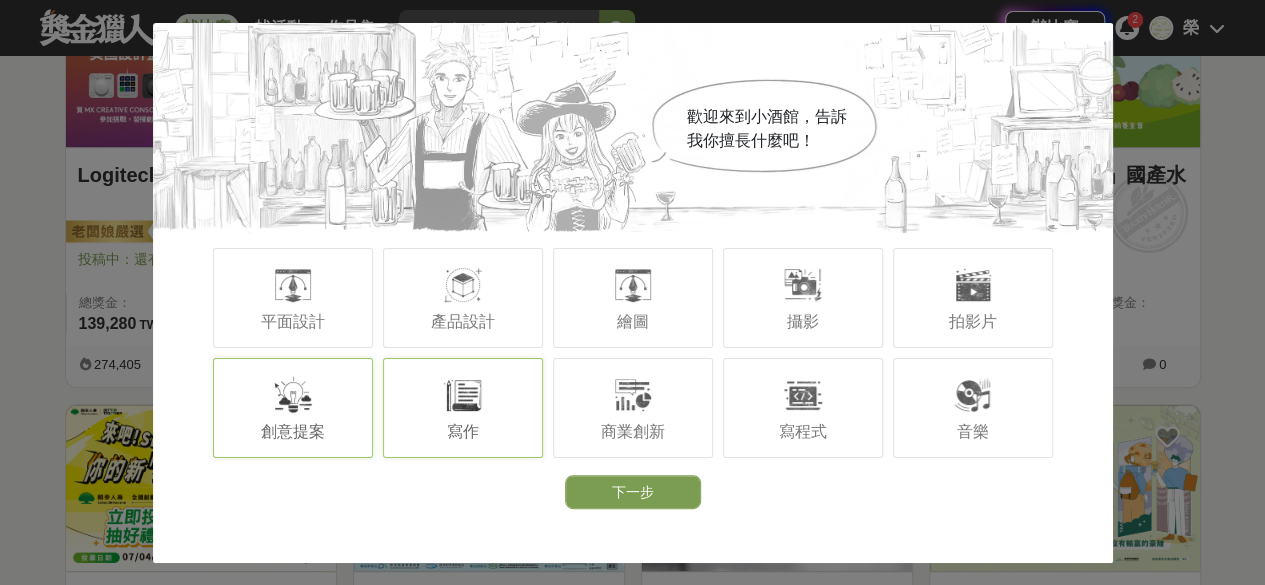 click on "寫作" at bounding box center (463, 408) 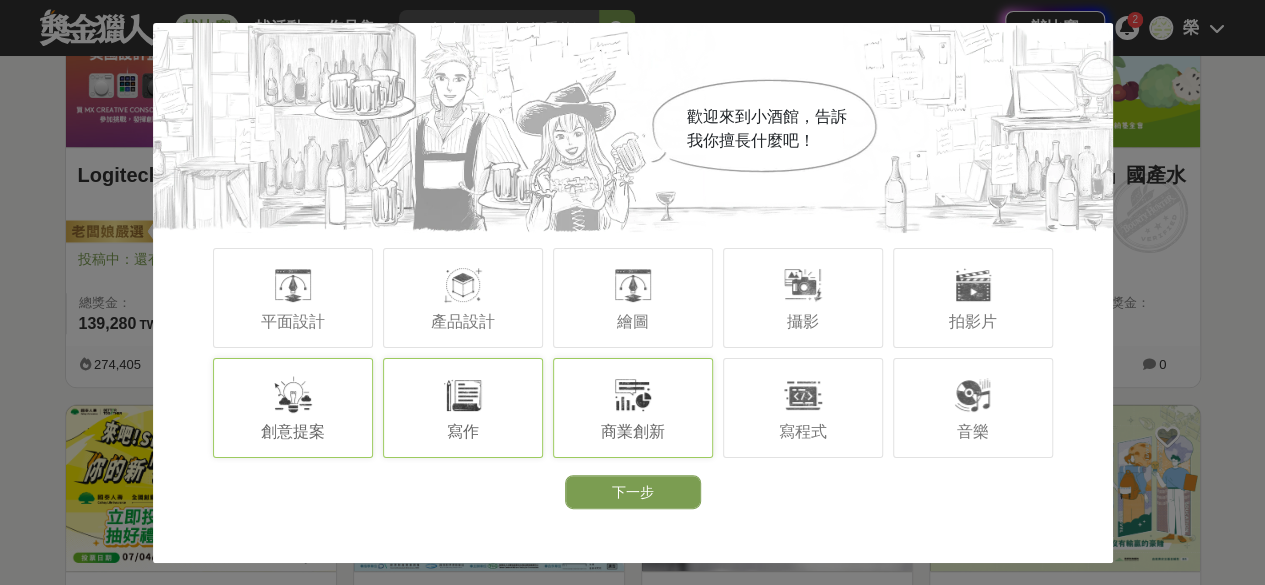 click on "商業創新" at bounding box center (633, 431) 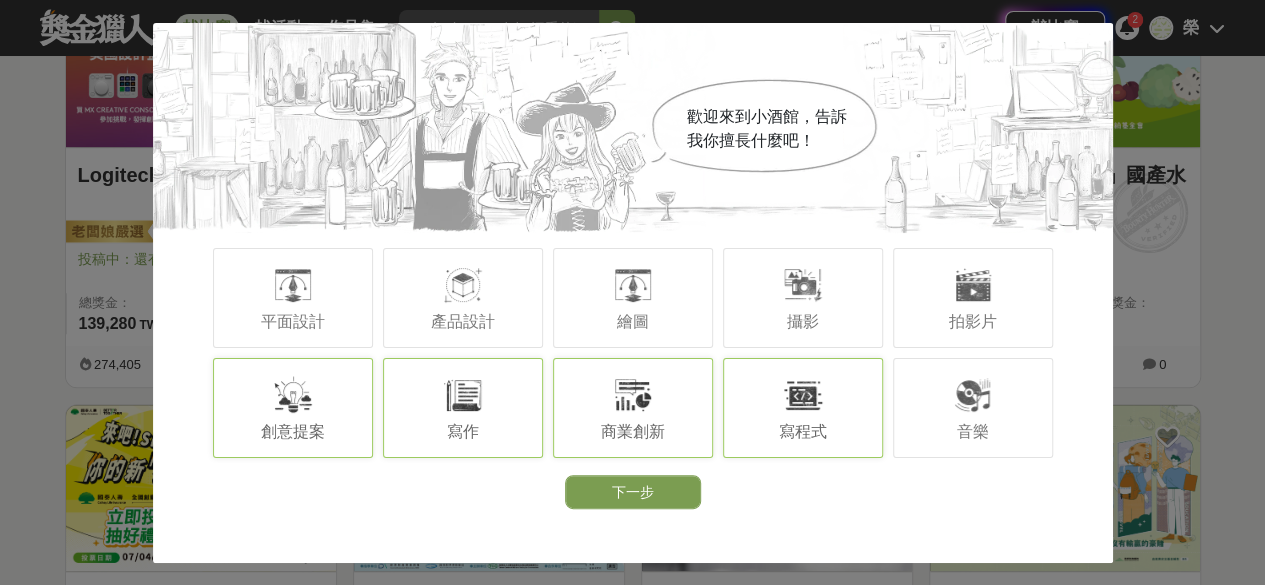 click on "寫程式" at bounding box center (803, 408) 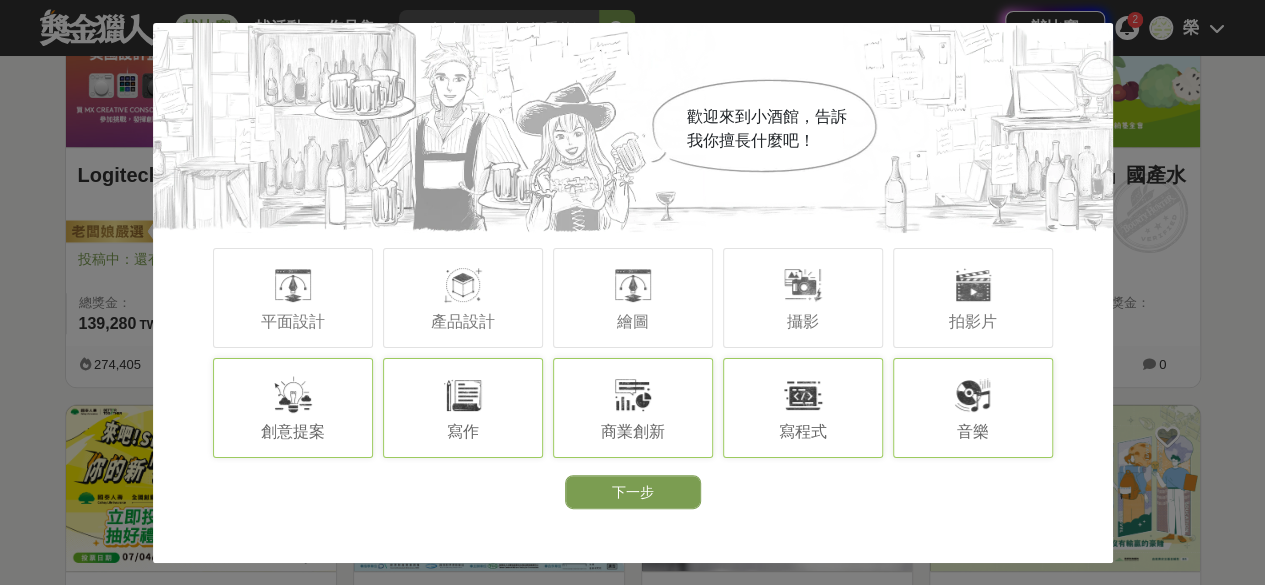 click on "音樂" at bounding box center [973, 408] 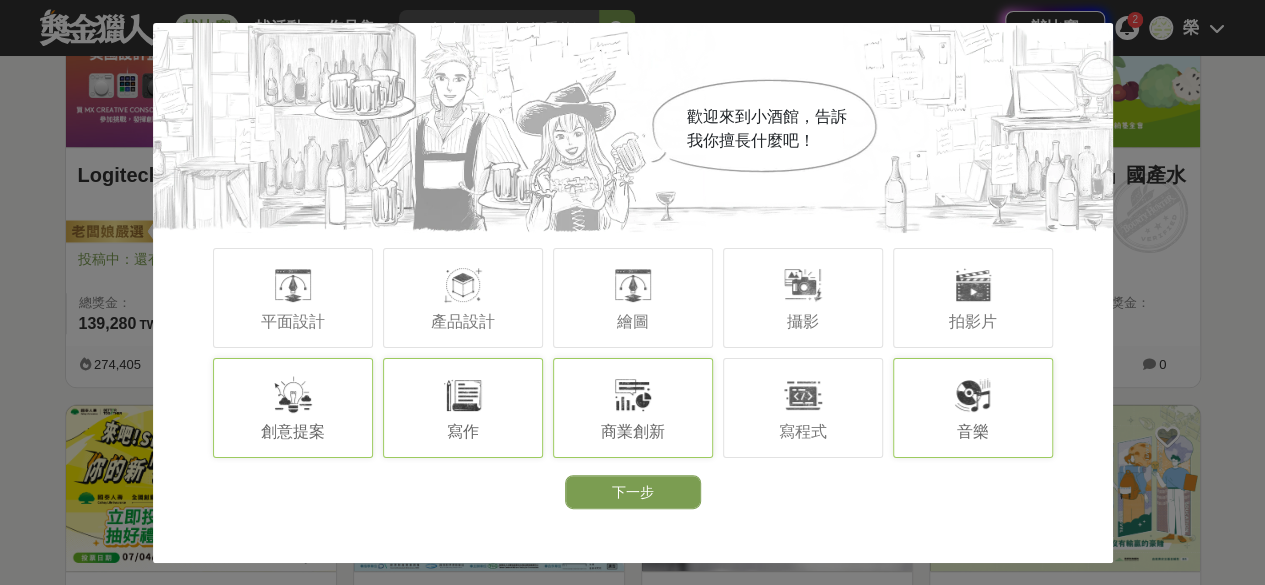 click on "音樂" at bounding box center (973, 431) 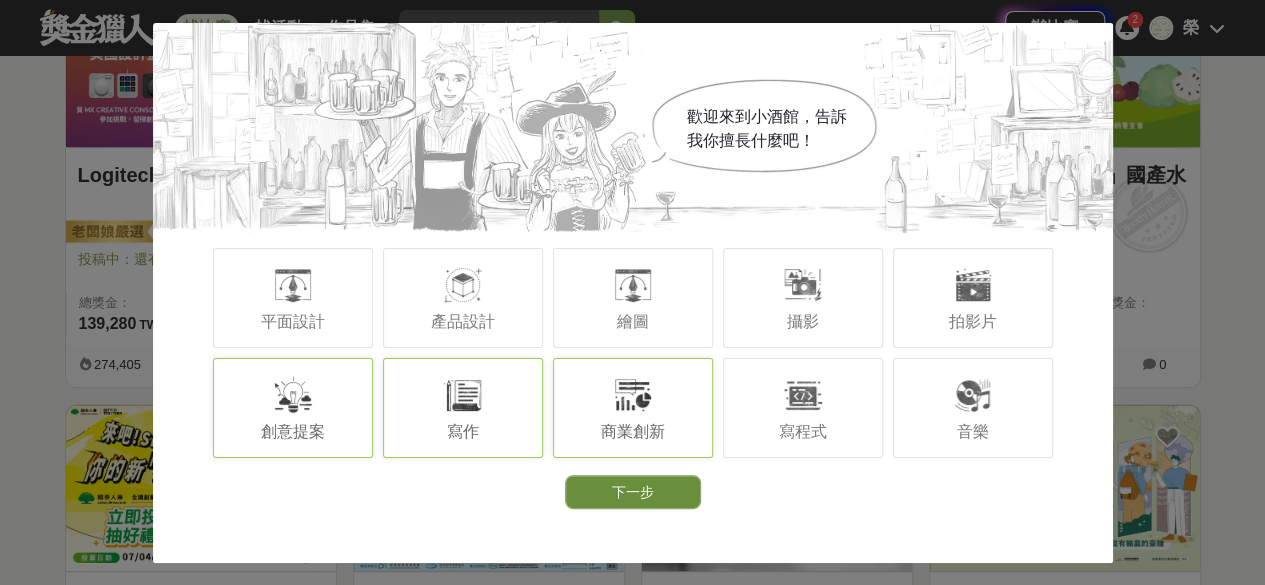 click on "下一步" at bounding box center (633, 492) 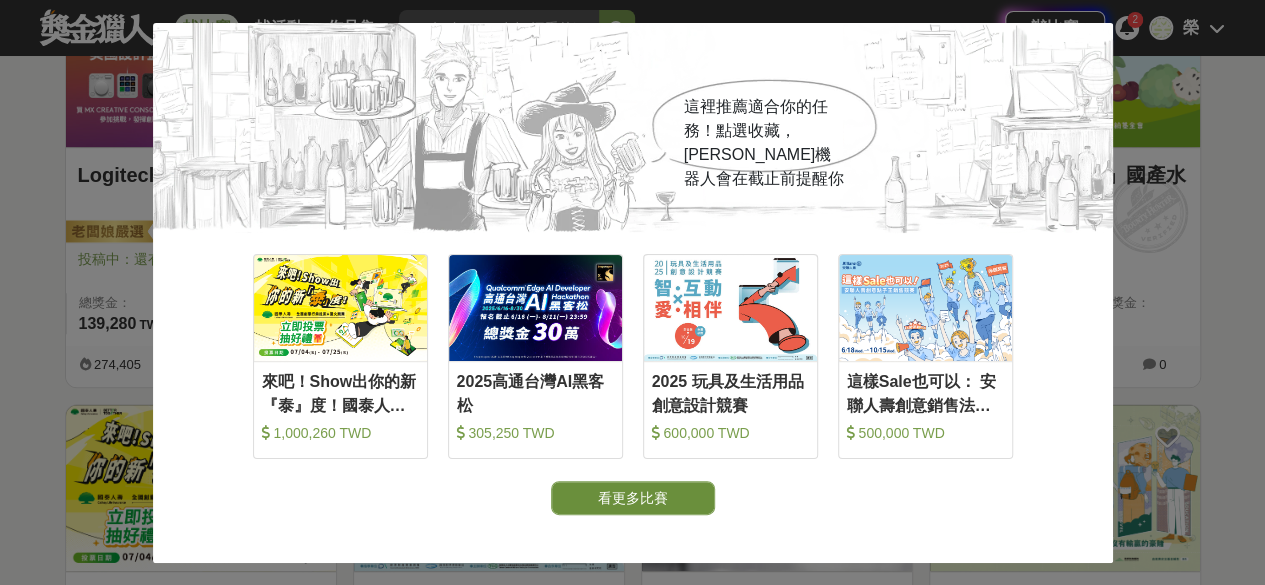 click on "看更多比賽" at bounding box center [633, 498] 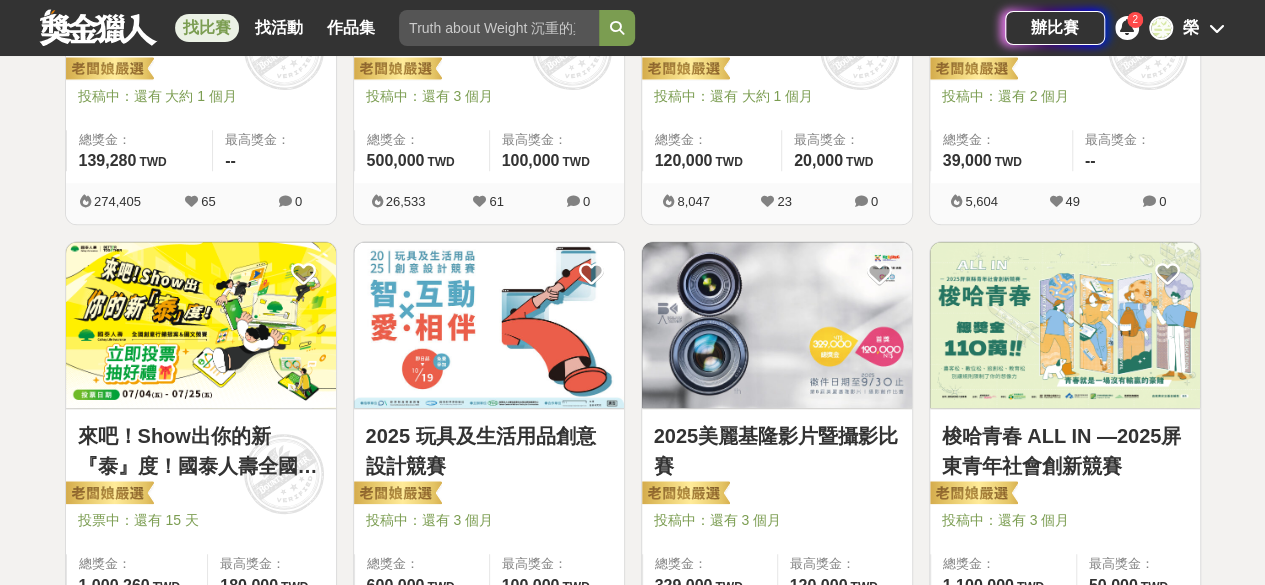 scroll, scrollTop: 858, scrollLeft: 0, axis: vertical 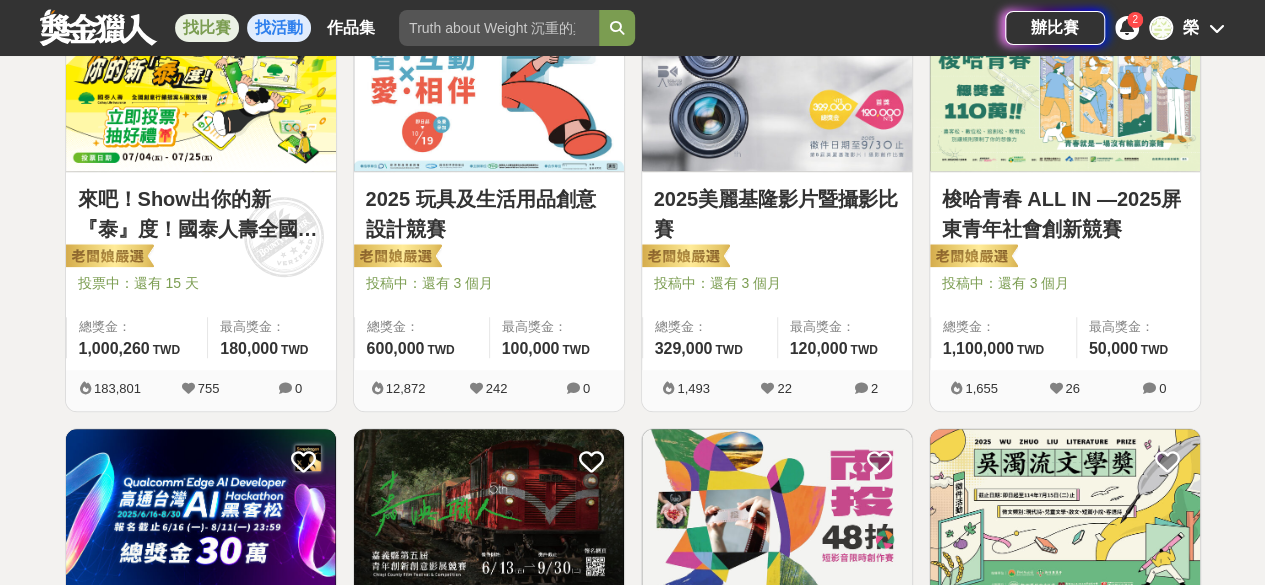 click on "找活動" at bounding box center (279, 28) 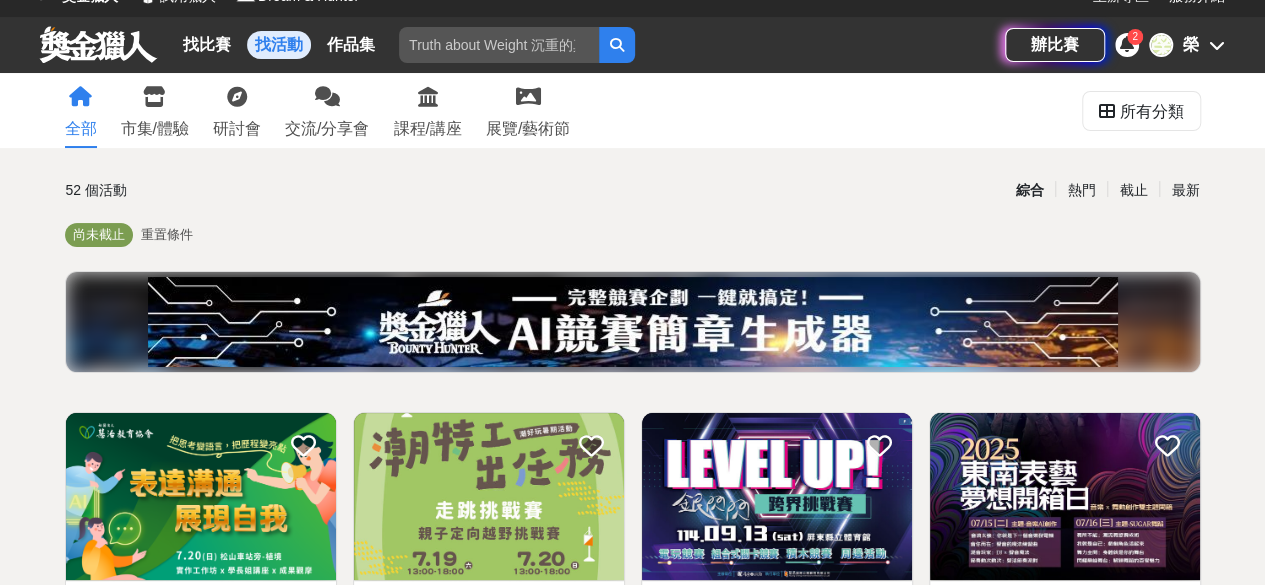 scroll, scrollTop: 100, scrollLeft: 0, axis: vertical 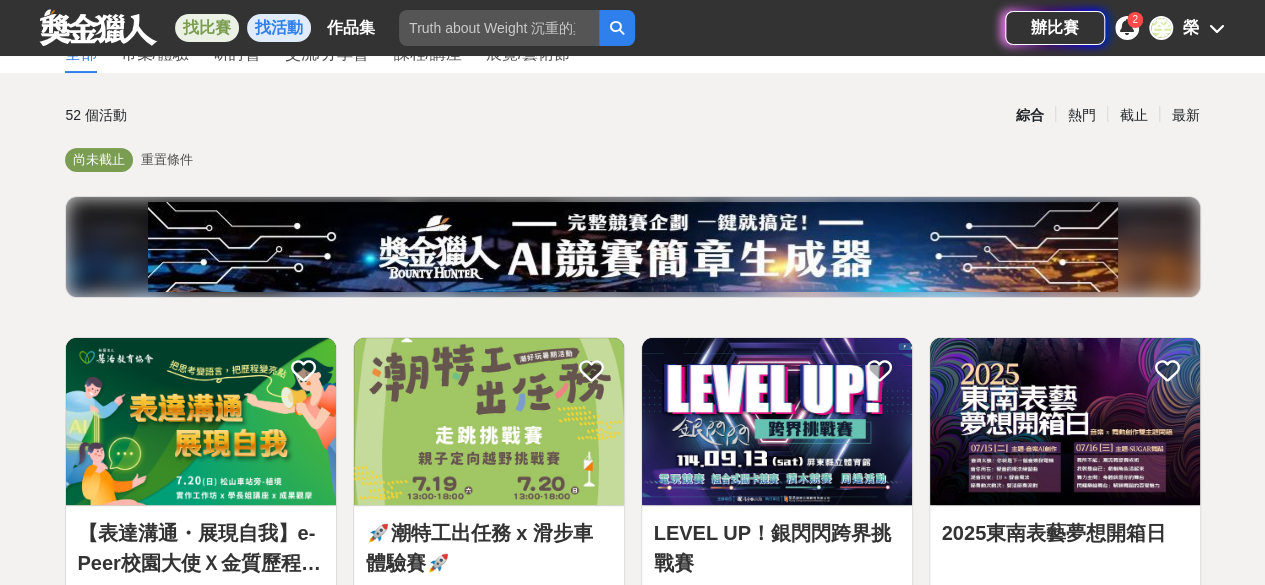 click on "找比賽" at bounding box center (207, 28) 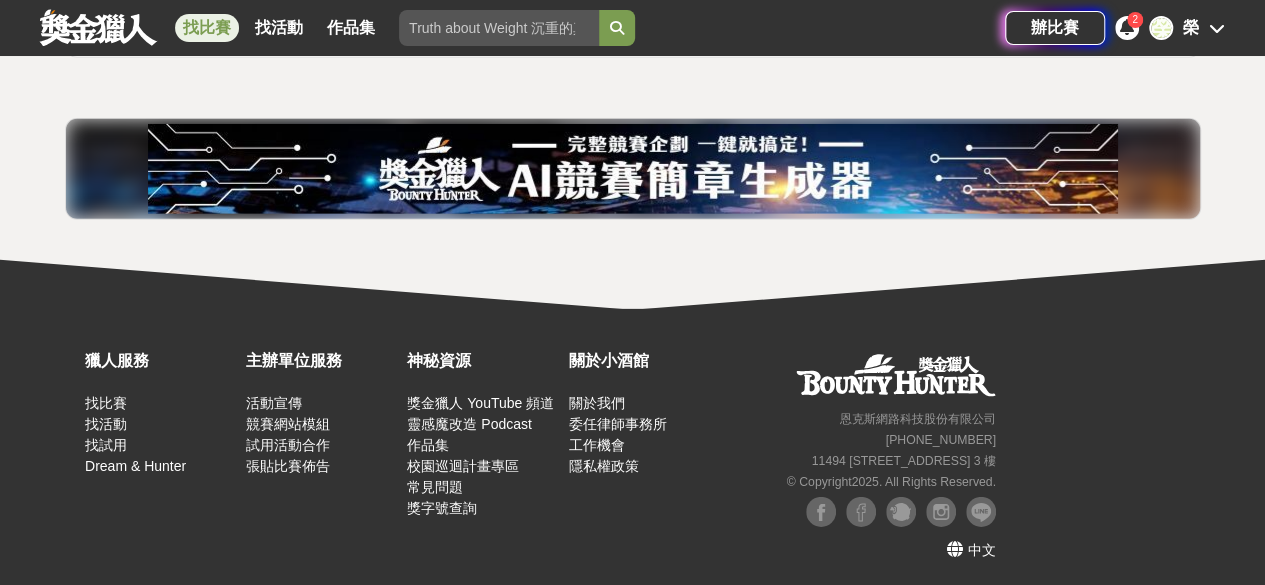 scroll, scrollTop: 2662, scrollLeft: 0, axis: vertical 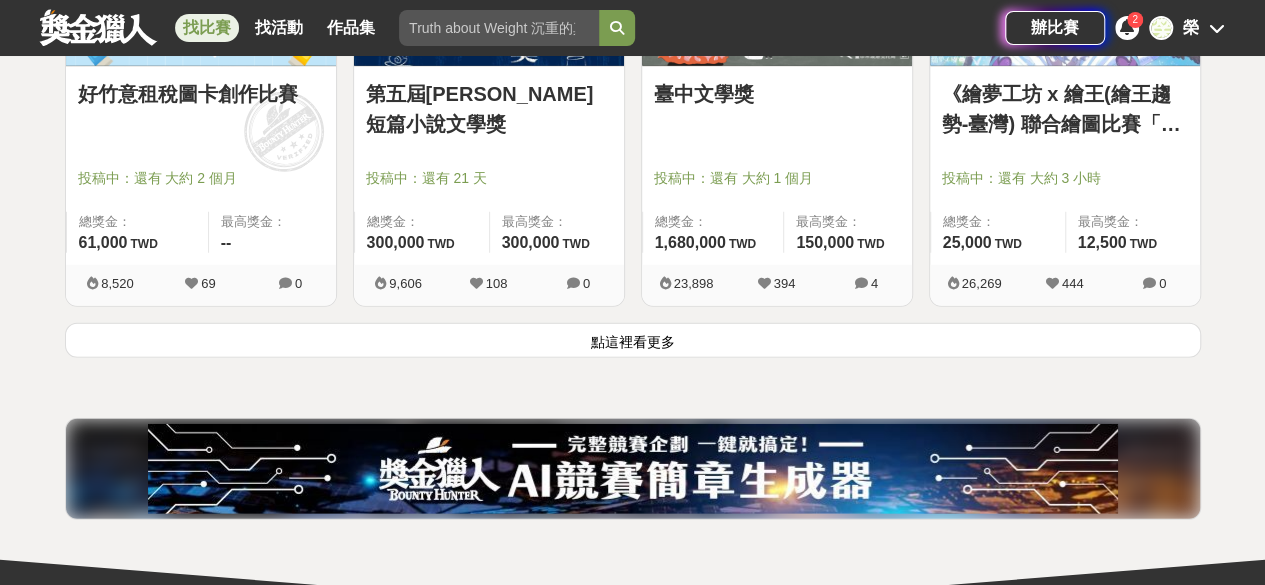 click on "點這裡看更多" at bounding box center [633, 340] 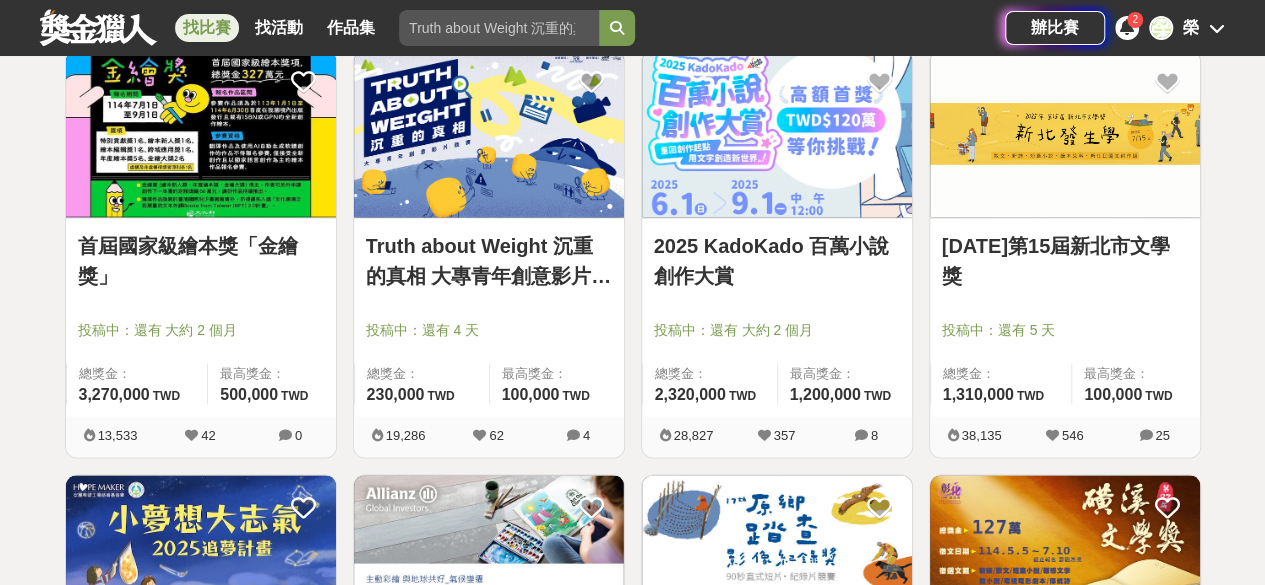 scroll, scrollTop: 1562, scrollLeft: 0, axis: vertical 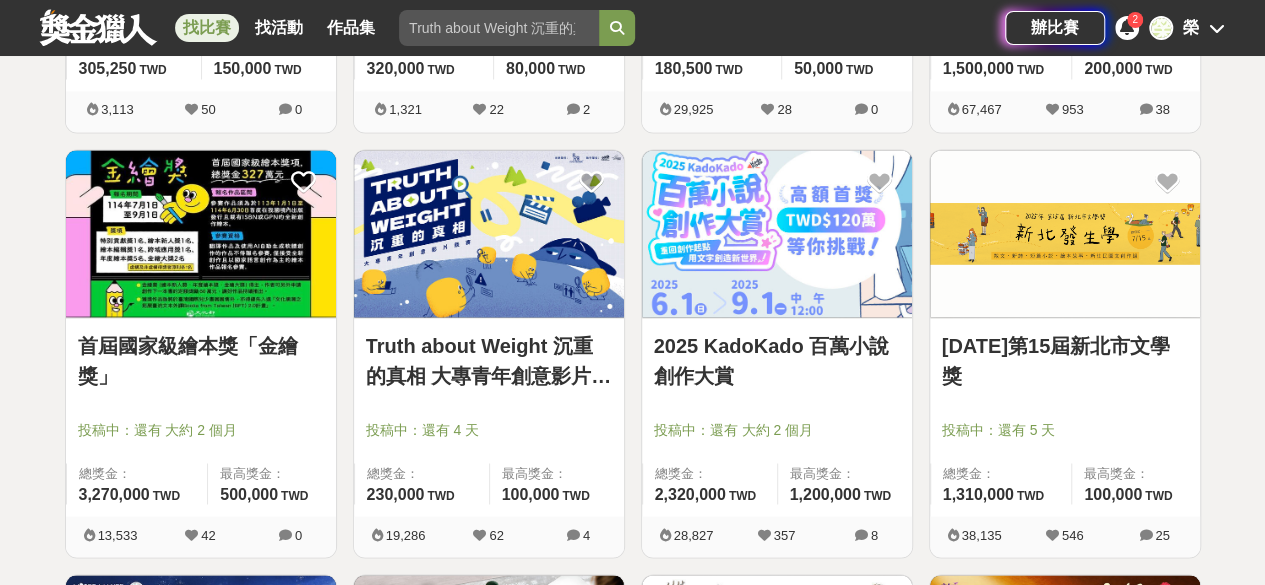 click on "2025 KadoKado 百萬小說創作大賞" at bounding box center (777, 360) 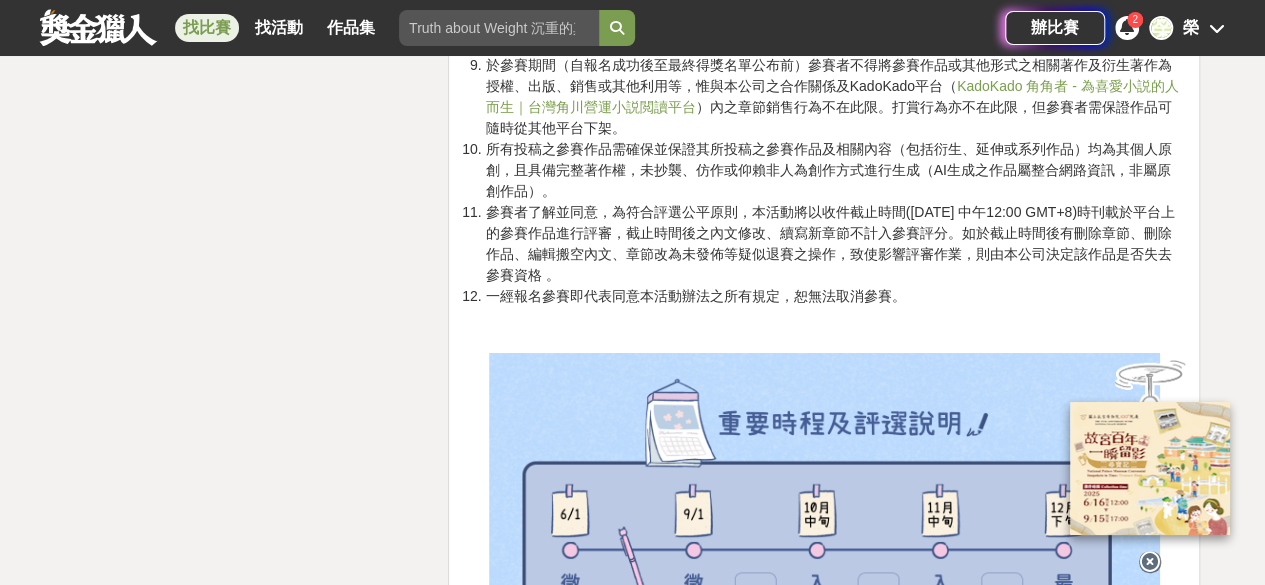 scroll, scrollTop: 3100, scrollLeft: 0, axis: vertical 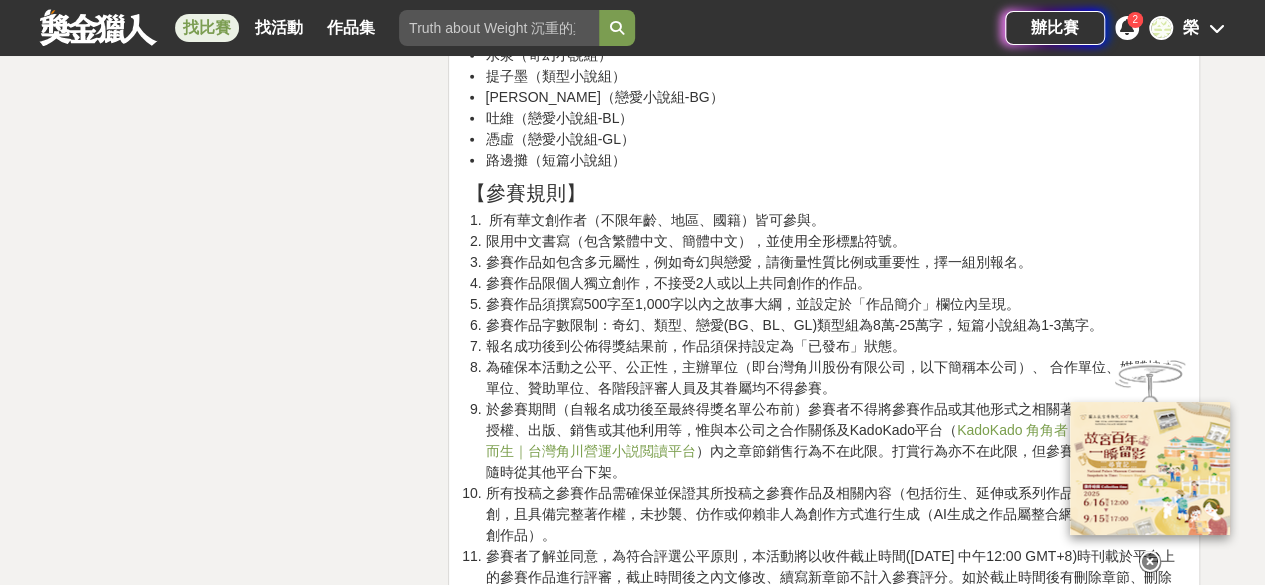 click at bounding box center (1150, 468) 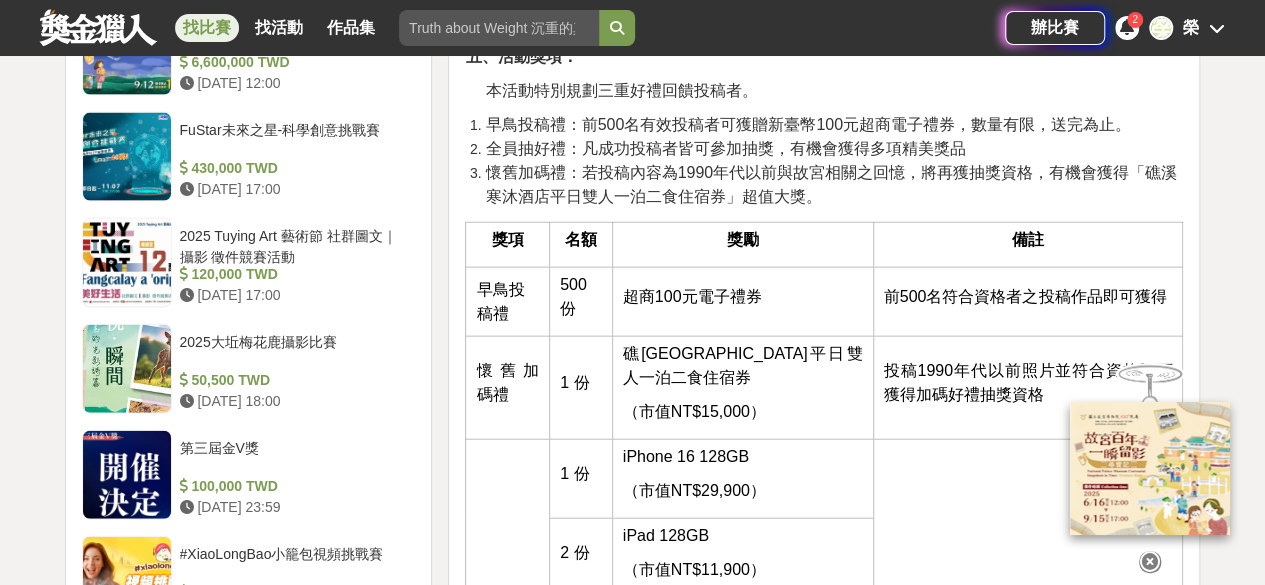 scroll, scrollTop: 2200, scrollLeft: 0, axis: vertical 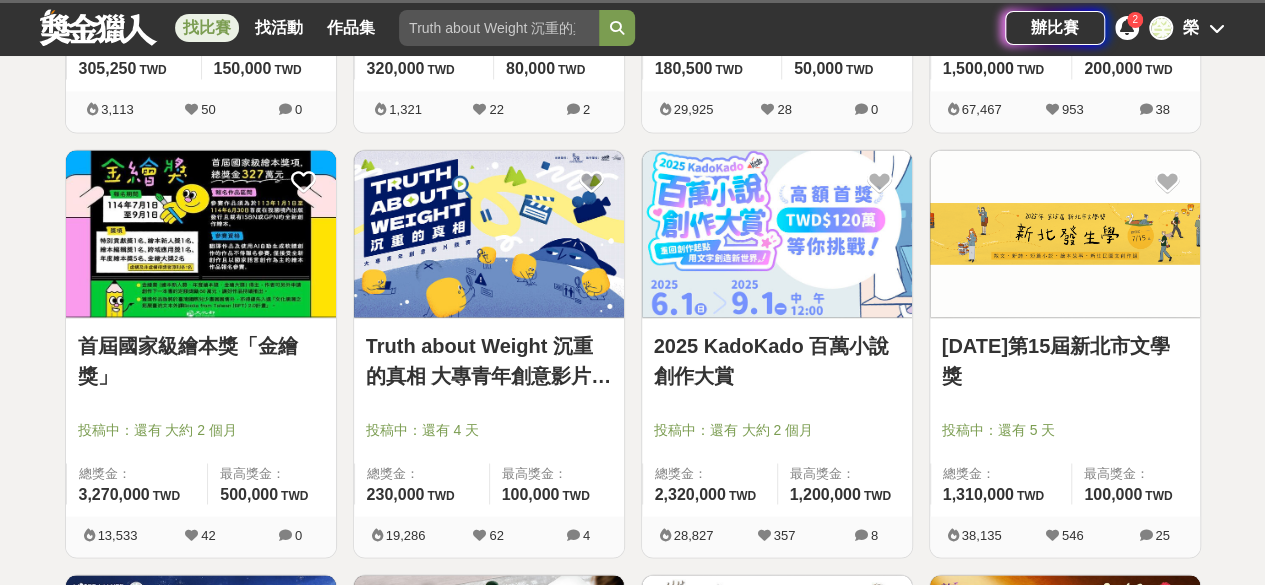 click at bounding box center (777, 233) 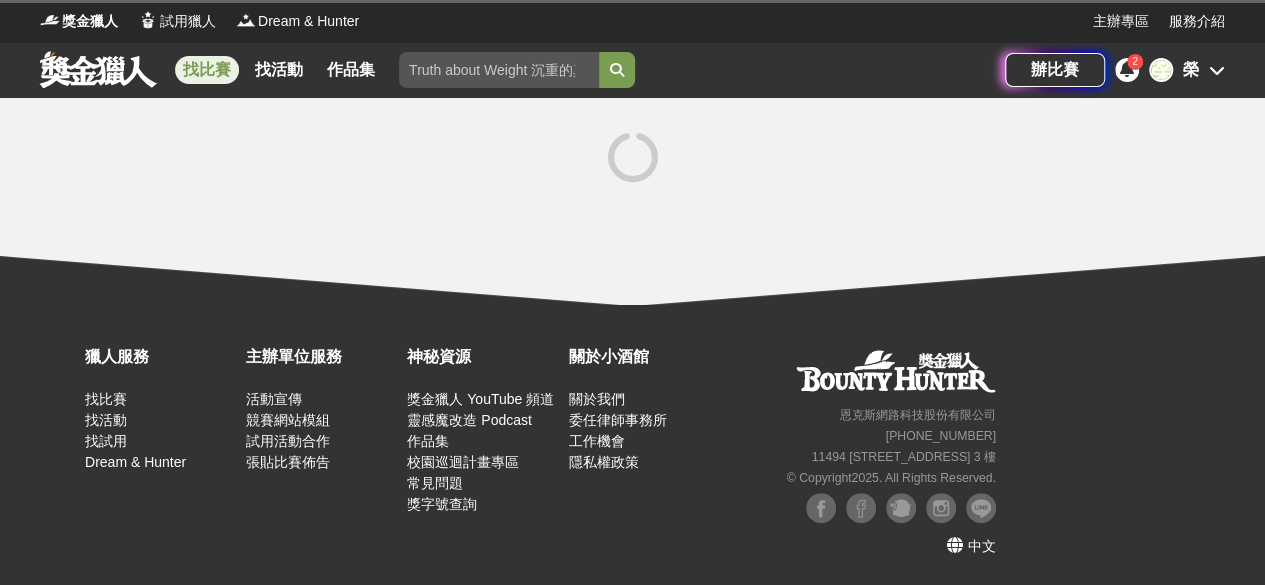 scroll, scrollTop: 0, scrollLeft: 0, axis: both 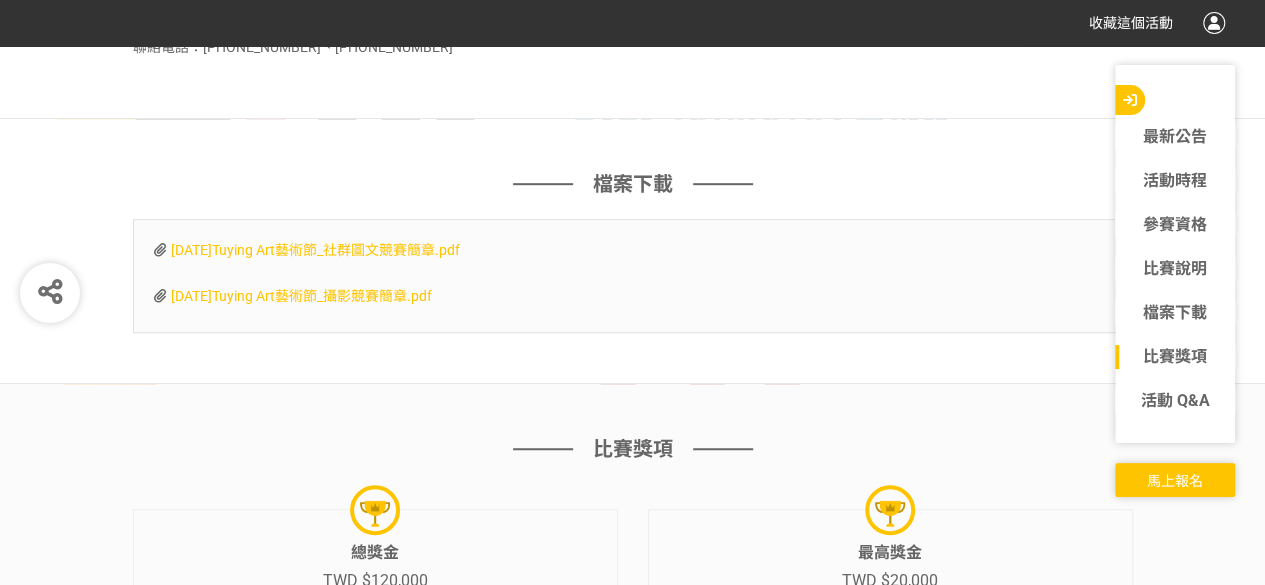click on "[DATE]Tuying Art藝術節_攝影競賽簡章.pdf" at bounding box center (301, 296) 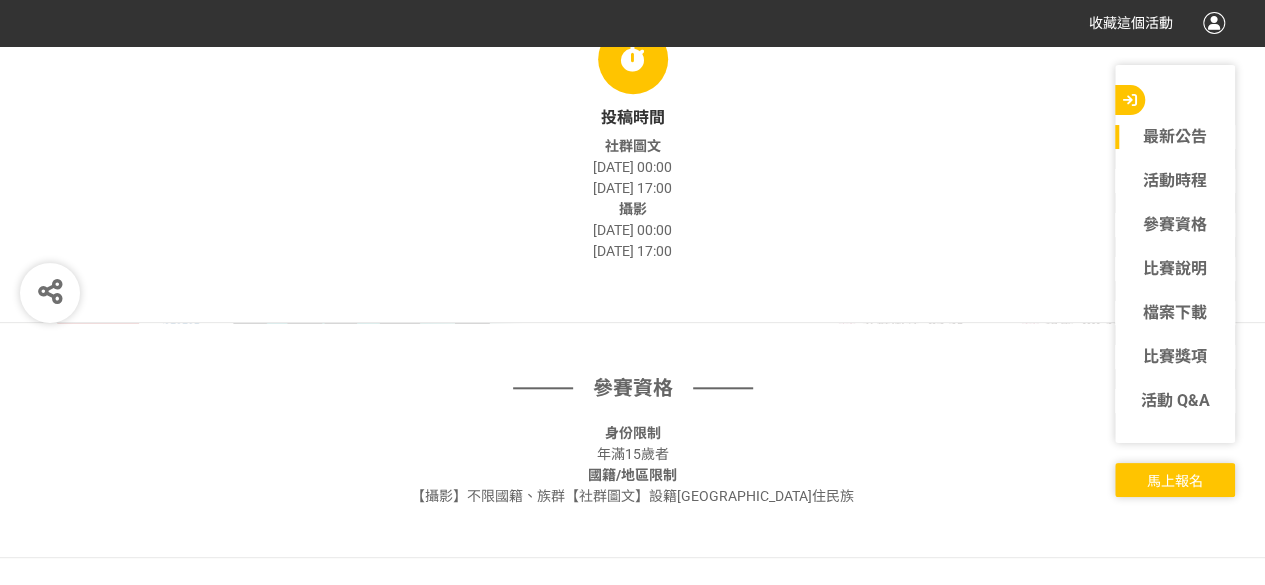 scroll, scrollTop: 0, scrollLeft: 0, axis: both 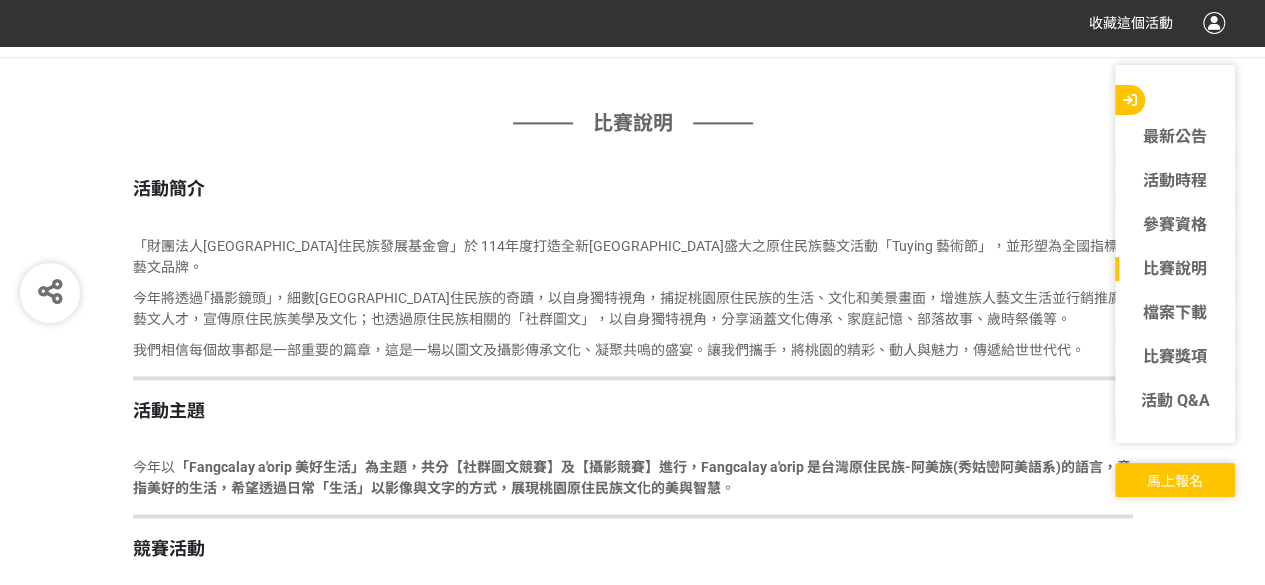 click on "比賽說明" 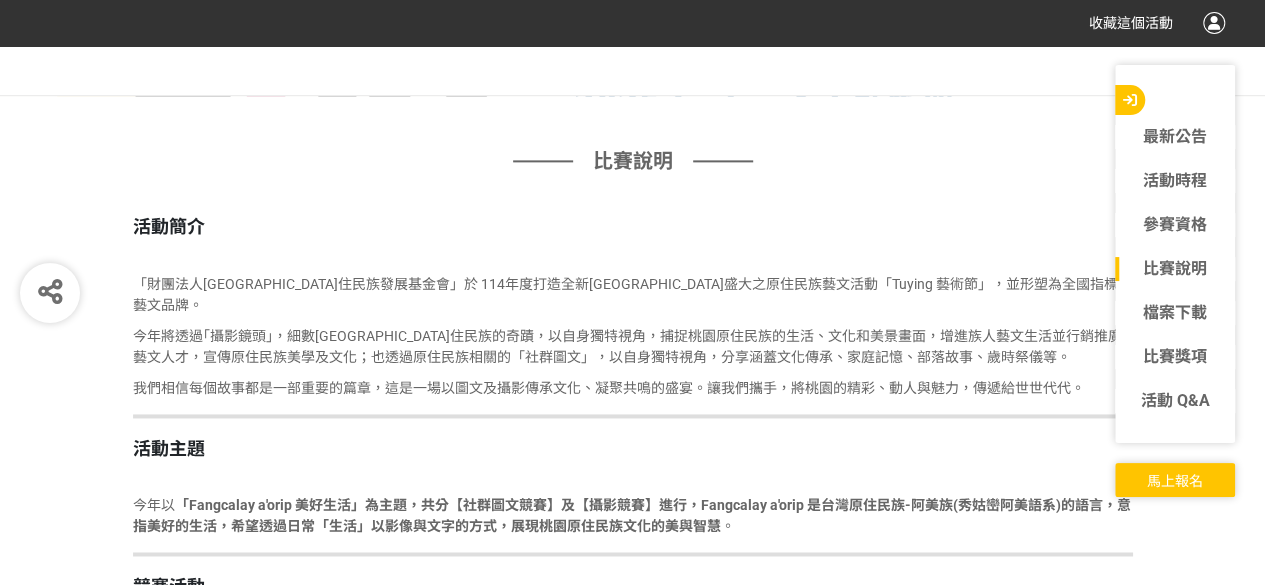 scroll, scrollTop: 1262, scrollLeft: 0, axis: vertical 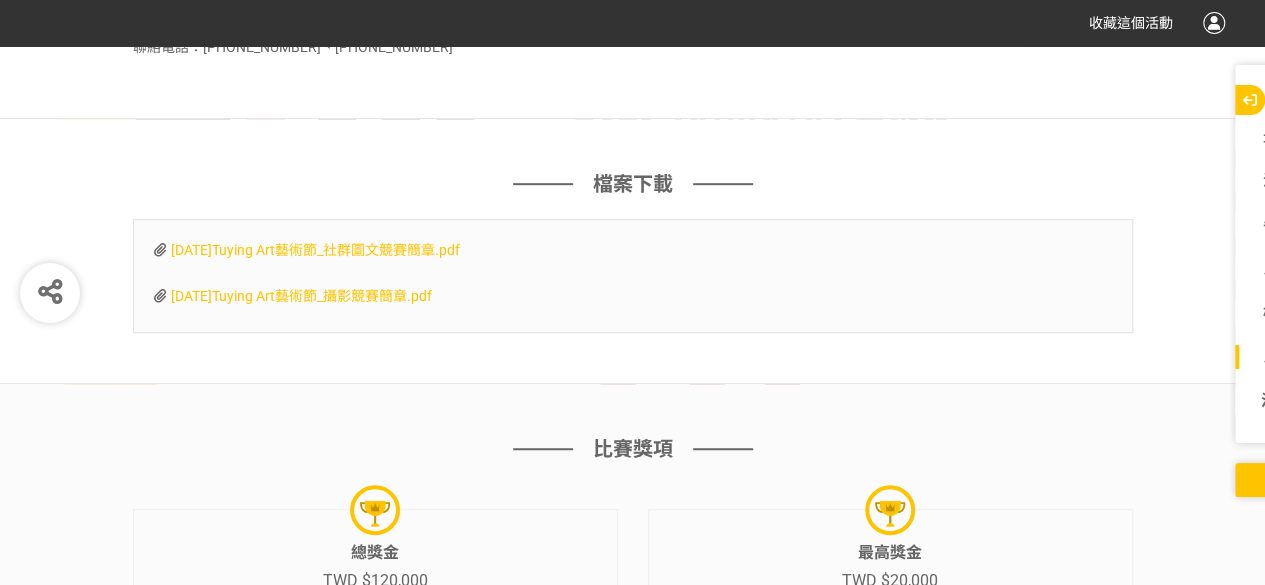 click on "[DATE]Tuying Art藝術節_社群圖文競賽簡章.pdf" at bounding box center [315, 250] 